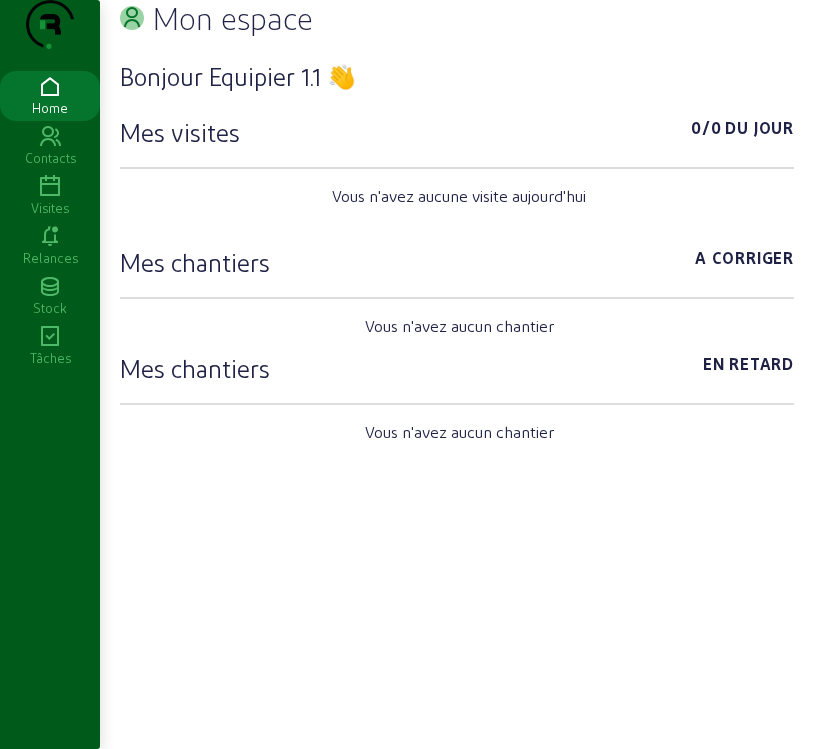 scroll, scrollTop: 0, scrollLeft: 0, axis: both 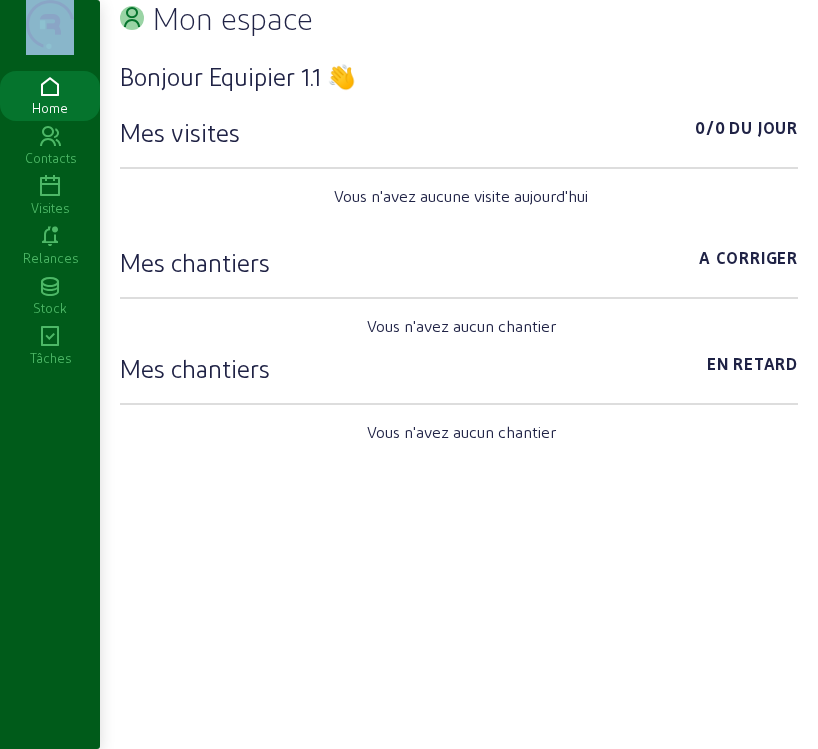 click on "Mon espace Bonjour Equipier 1.1 👋 Mes visites 0/0 Du jour Vous n'avez aucune visite aujourd'hui Mes chantiers A corriger Vous n'avez aucun chantier Mes chantiers En retard Vous n'avez aucun chantier Home Contacts Visites Relances Stock Tâches" at bounding box center (409, 374) 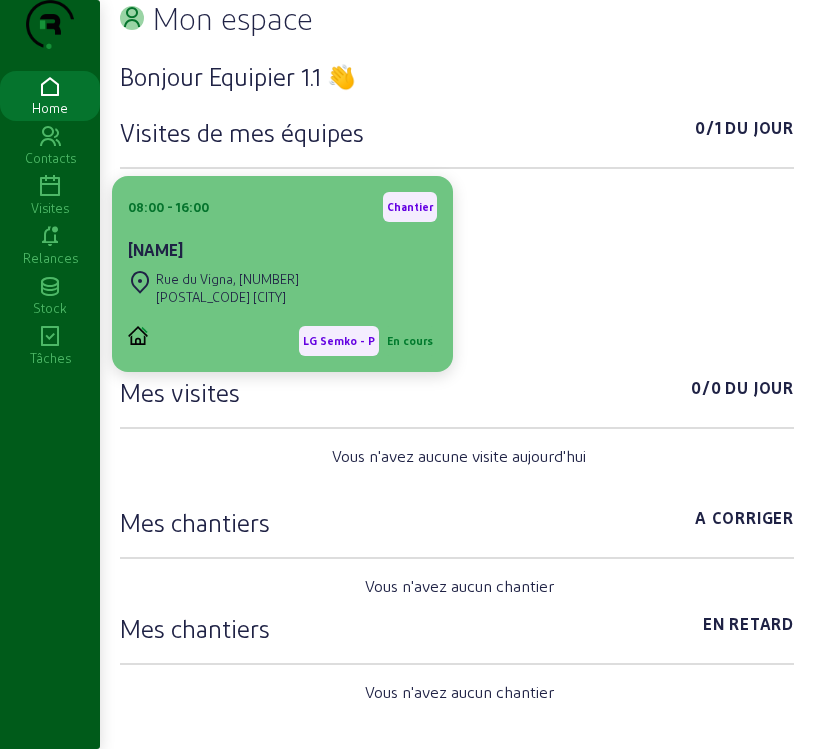 click on "Rue du Vigna, 70 [POSTAL_CODE] [CITY]" 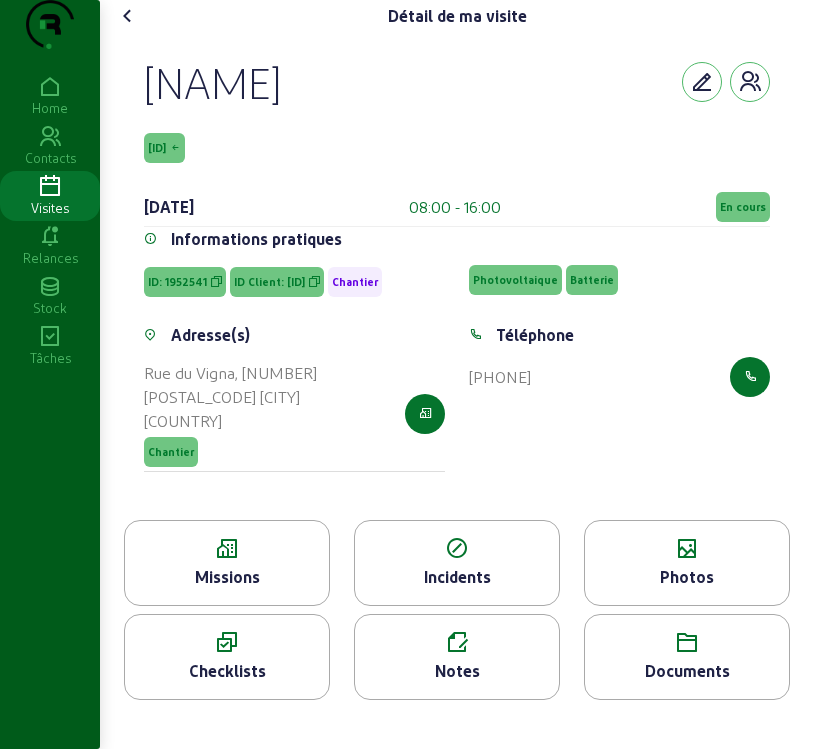 click on "Missions" 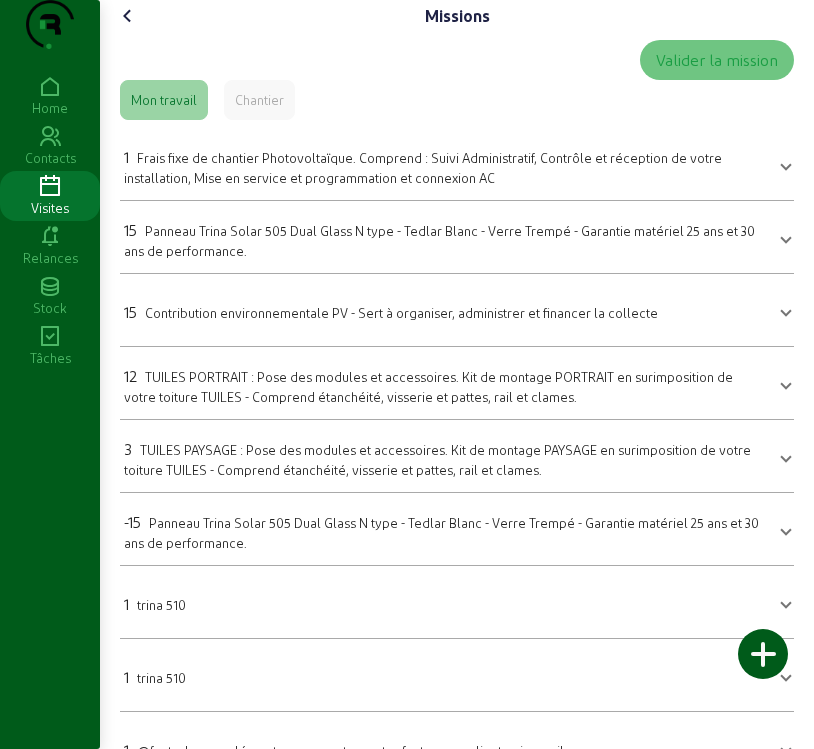 click on "15 Panneau Trina Solar 505 Dual Glass N type - Tedlar Blanc - Verre Trempé - Garantie matériel 25 ans et 30 ans de performance." at bounding box center (445, 239) 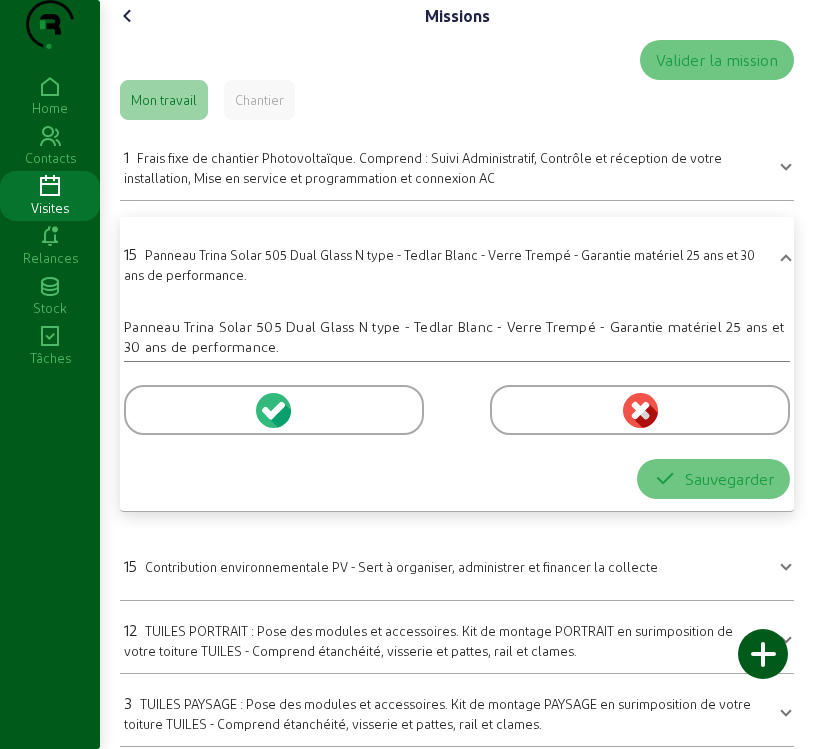 click 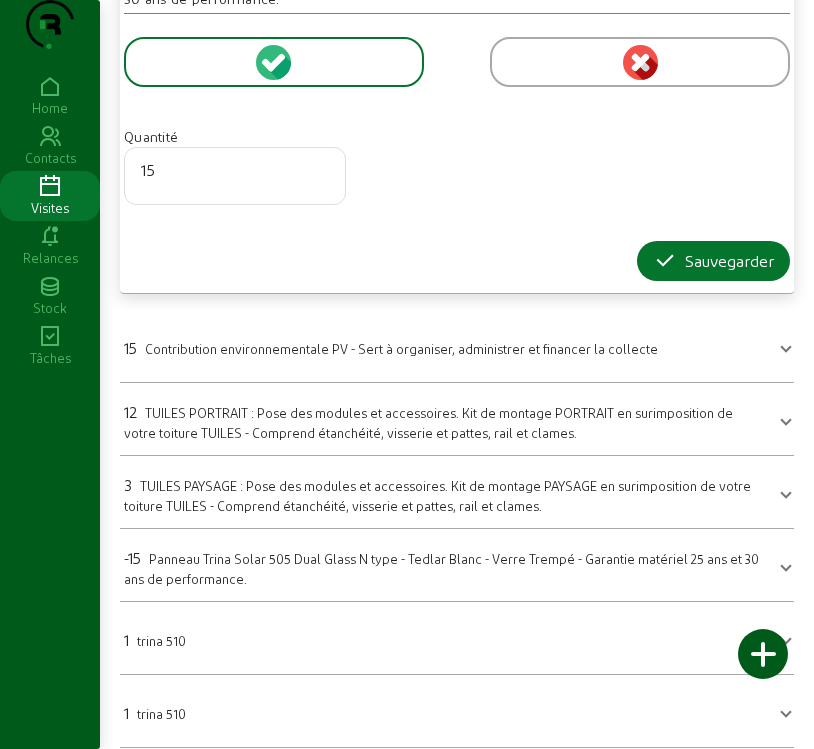 scroll, scrollTop: 400, scrollLeft: 0, axis: vertical 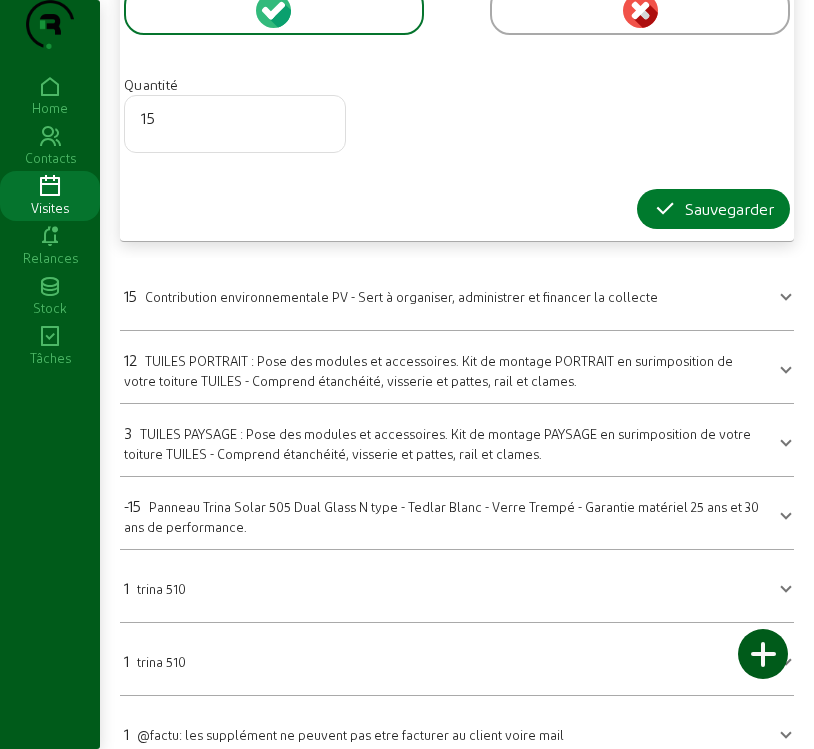 click on "Sauvegarder" at bounding box center (713, 209) 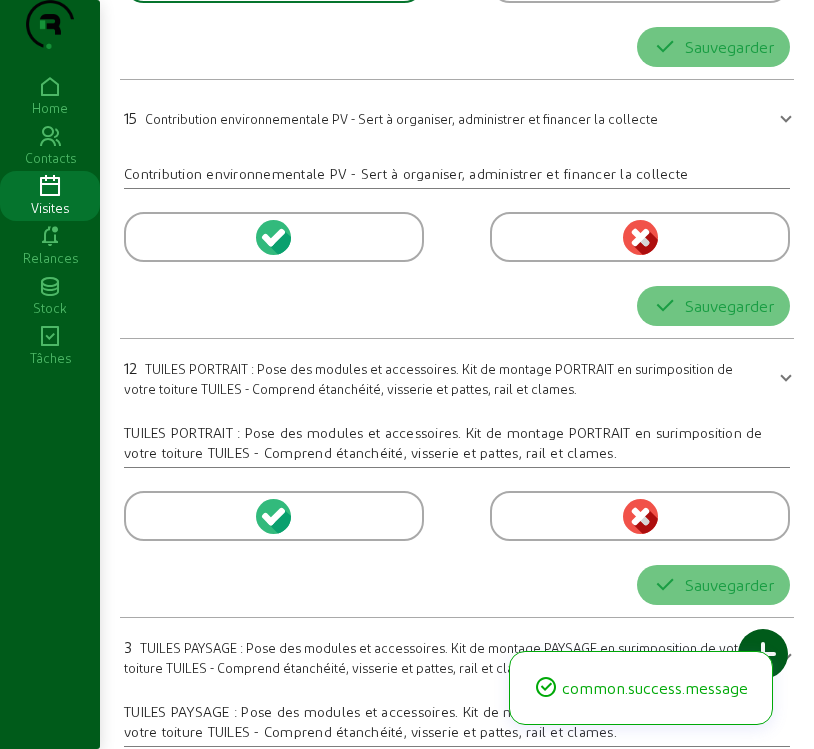 scroll, scrollTop: 238, scrollLeft: 0, axis: vertical 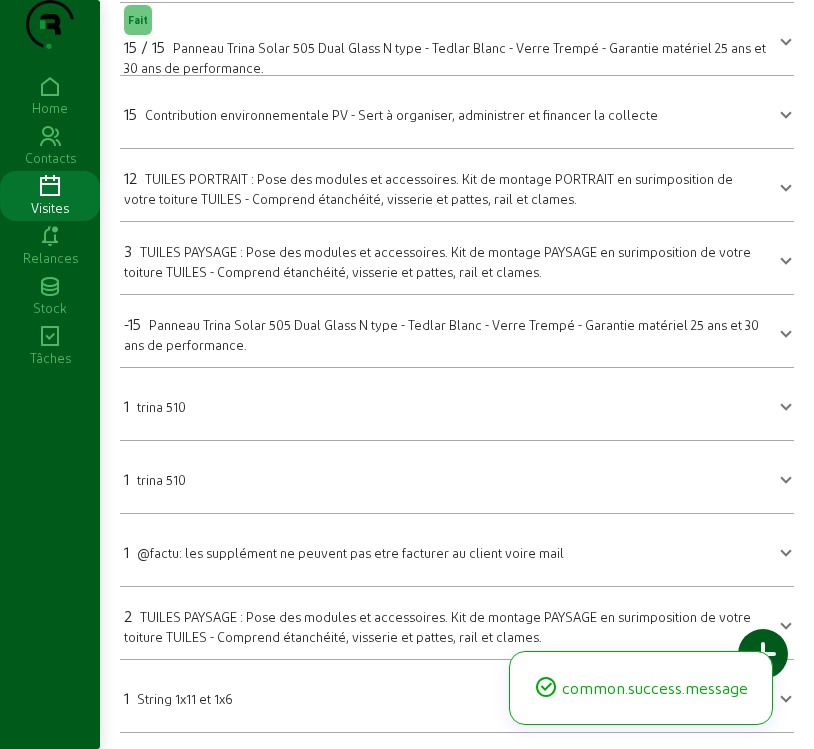 click on "TUILES PAYSAGE : Pose des modules et accessoires. Kit de montage PAYSAGE en surimposition de votre toiture TUILES - Comprend étanchéité, visserie et pattes, rail et clames." at bounding box center [437, 626] 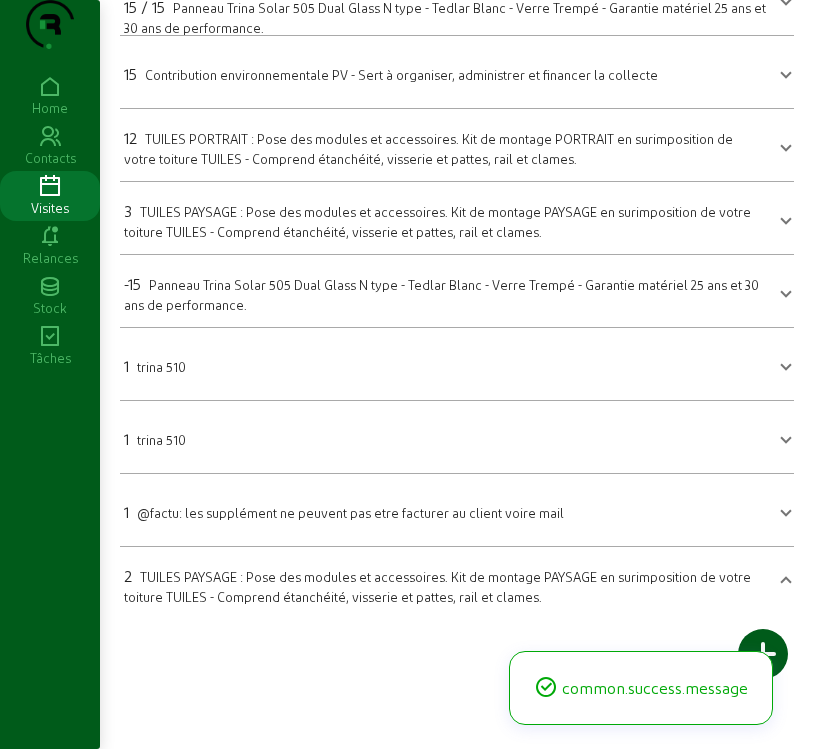 click on "TUILES PAYSAGE : Pose des modules et accessoires. Kit de montage PAYSAGE en surimposition de votre toiture TUILES - Comprend étanchéité, visserie et pattes, rail et clames." at bounding box center [437, 586] 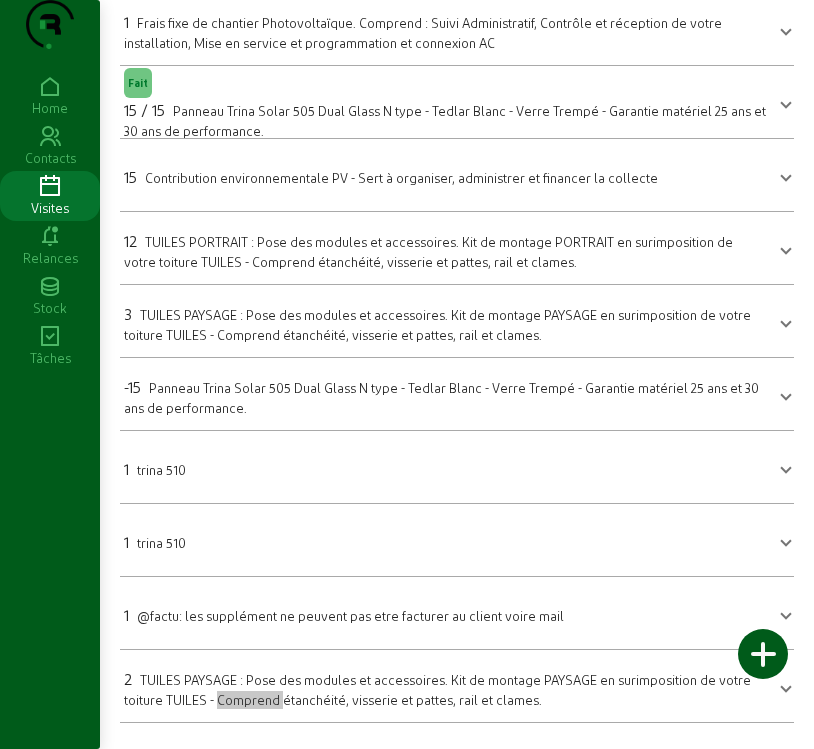 scroll, scrollTop: 0, scrollLeft: 0, axis: both 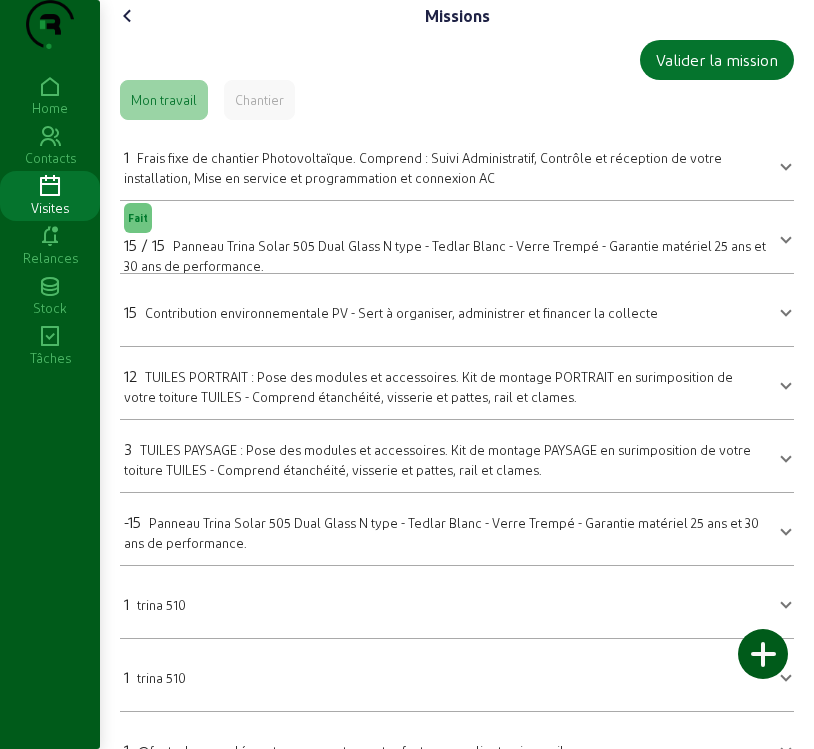 click 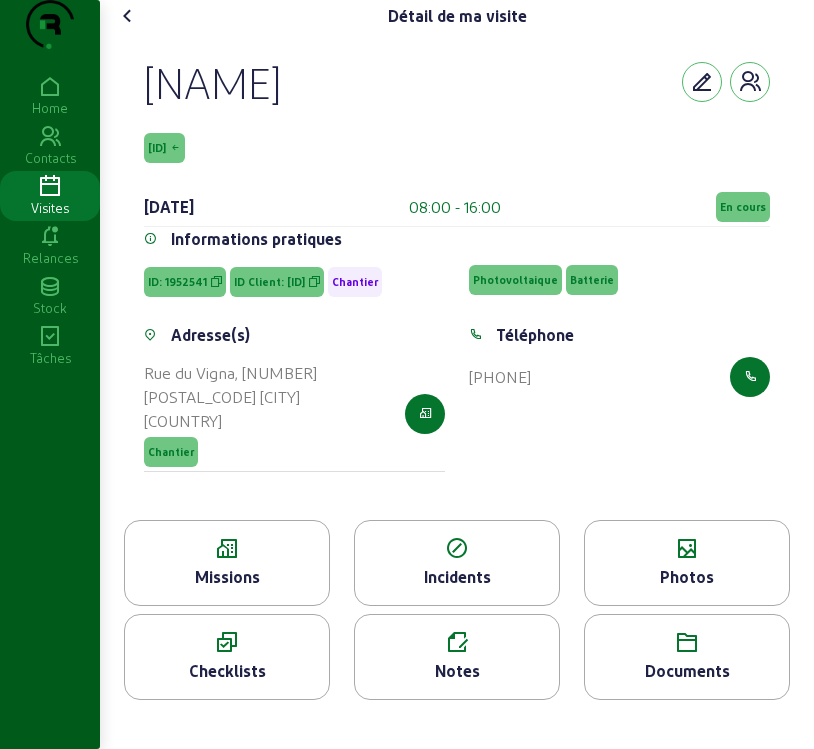 click 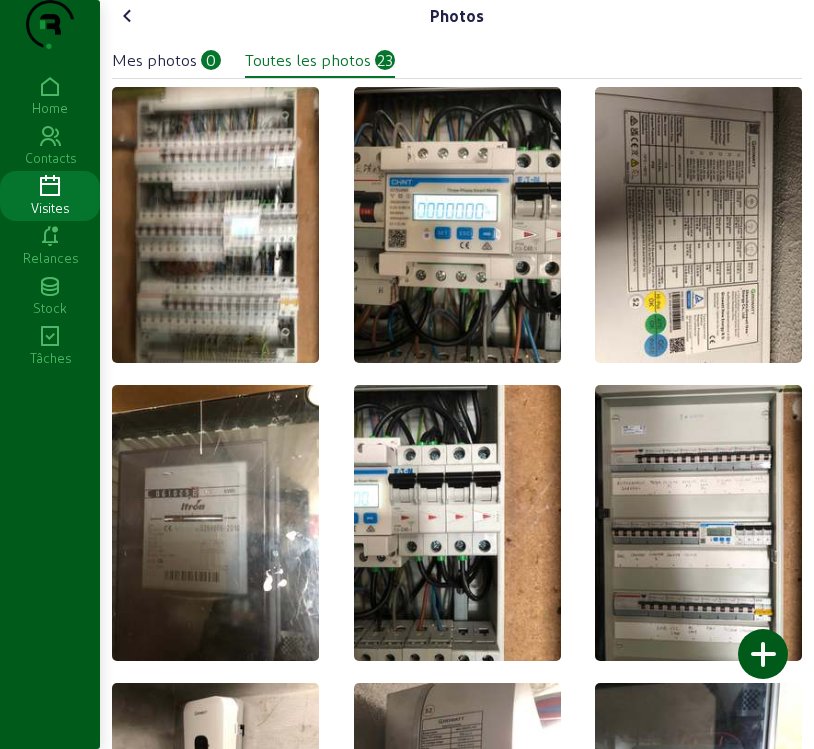 click on "Mes photos" 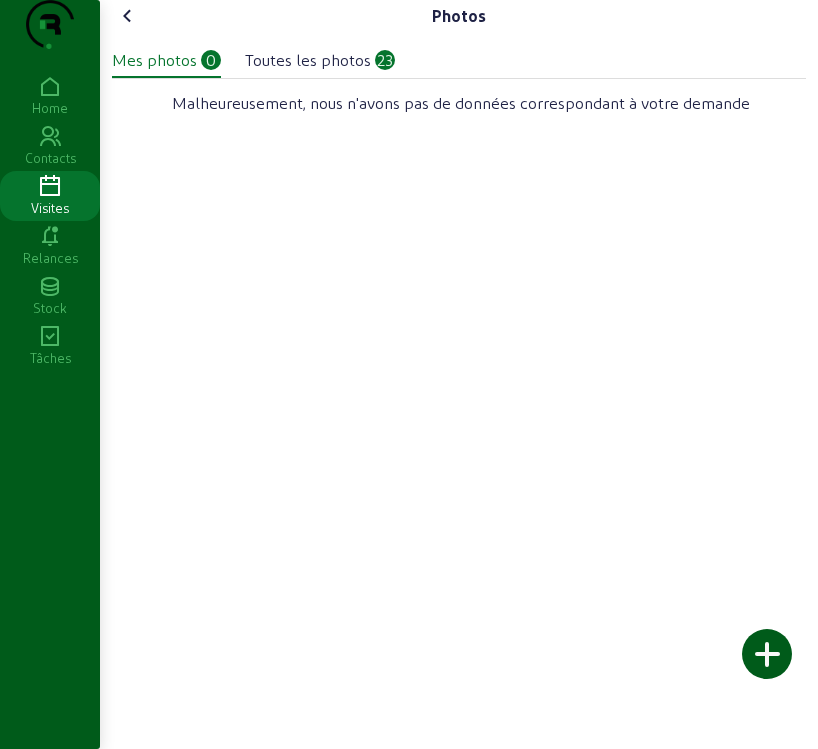 click 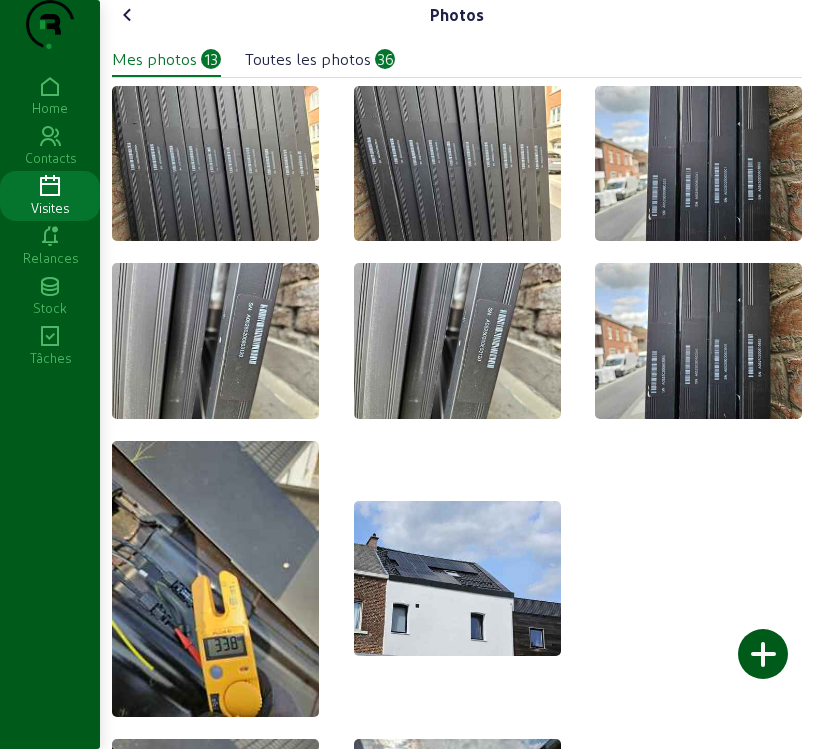 scroll, scrollTop: 0, scrollLeft: 0, axis: both 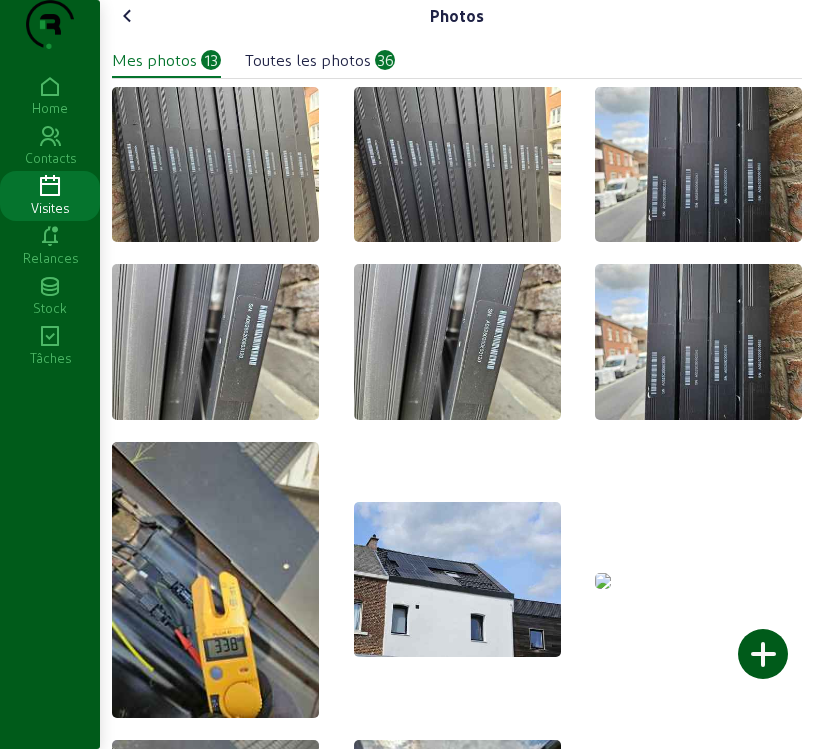 click 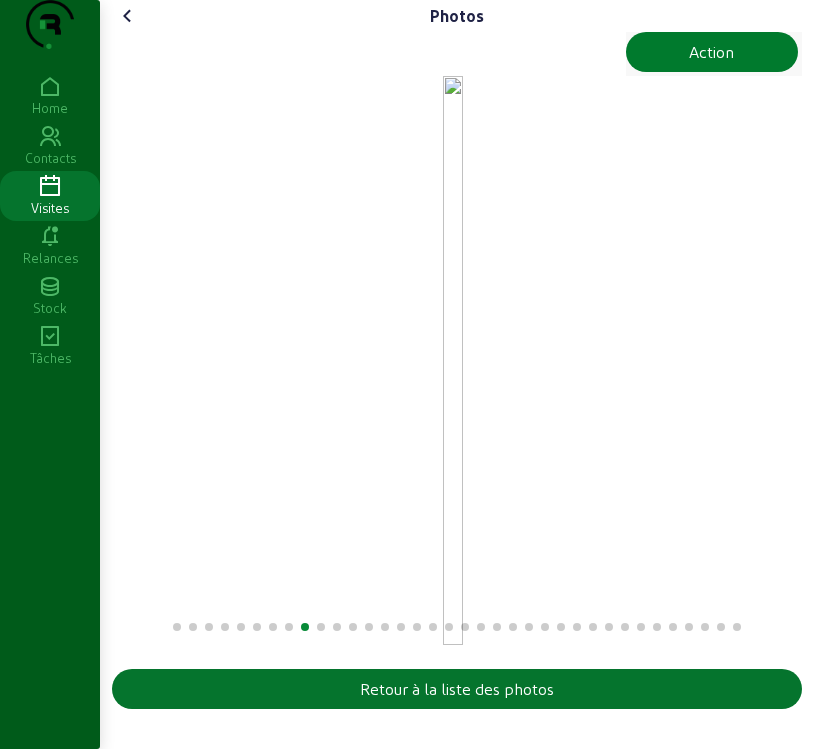 click on "Action" 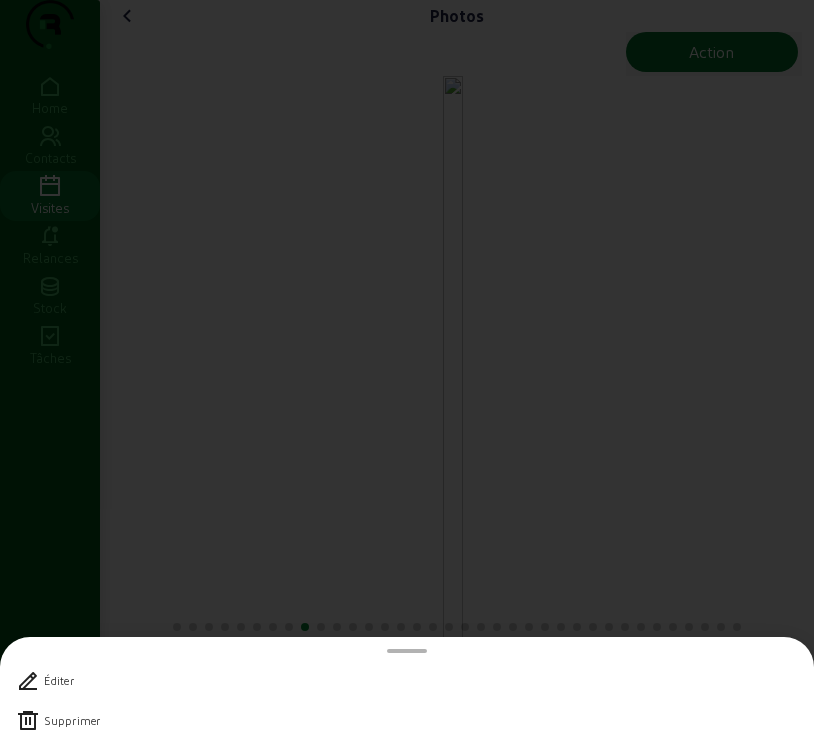 click at bounding box center [28, 721] 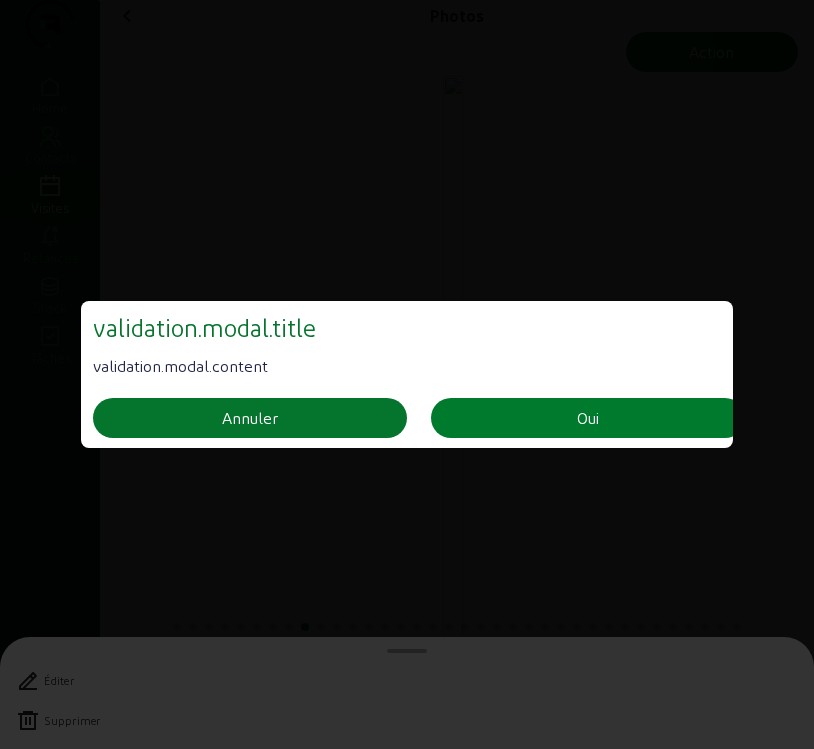 click on "Oui" at bounding box center [588, 418] 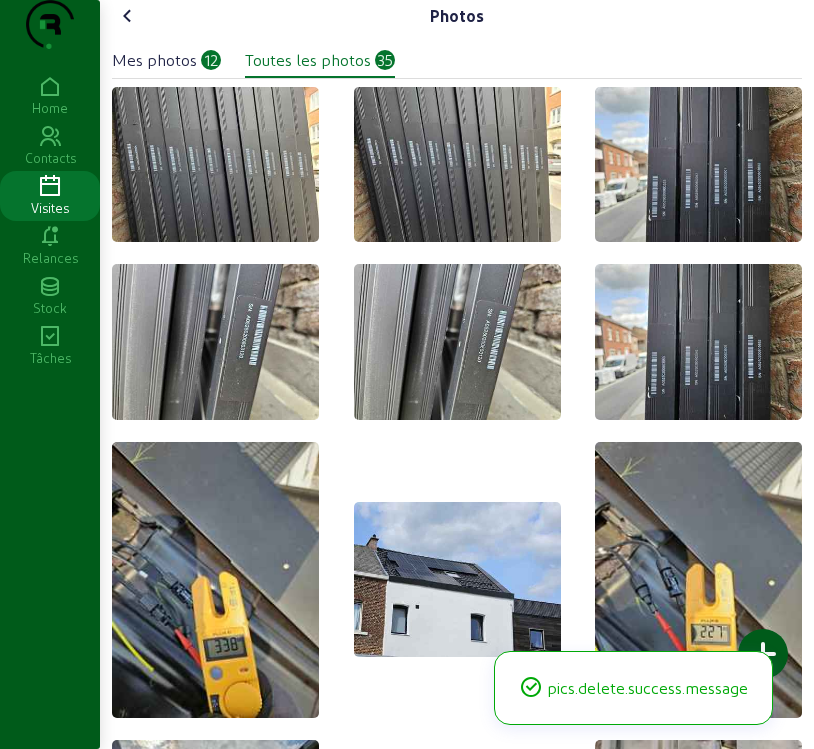 click 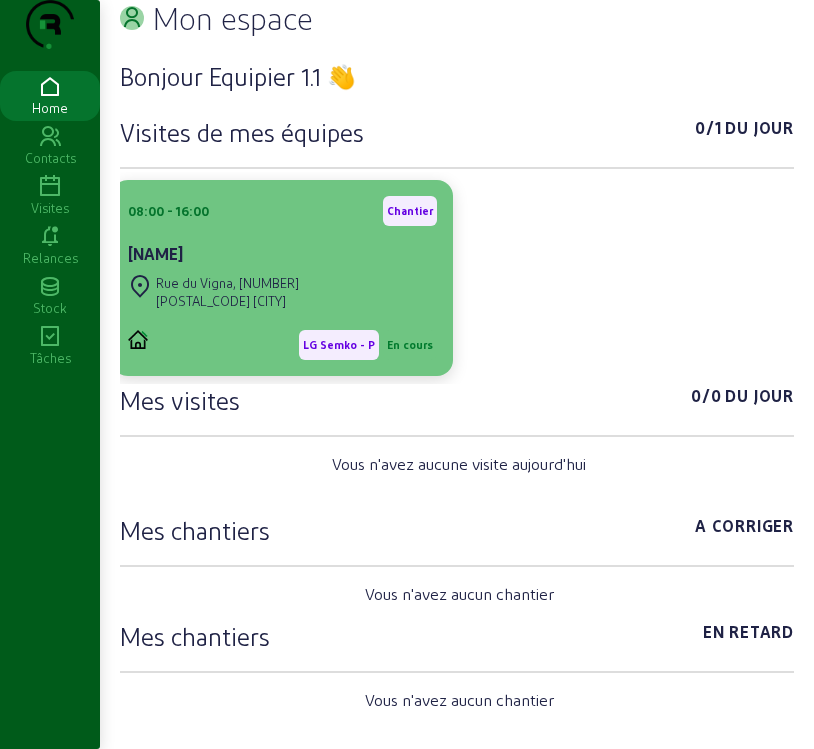 click on "LG Semko - P En cours" 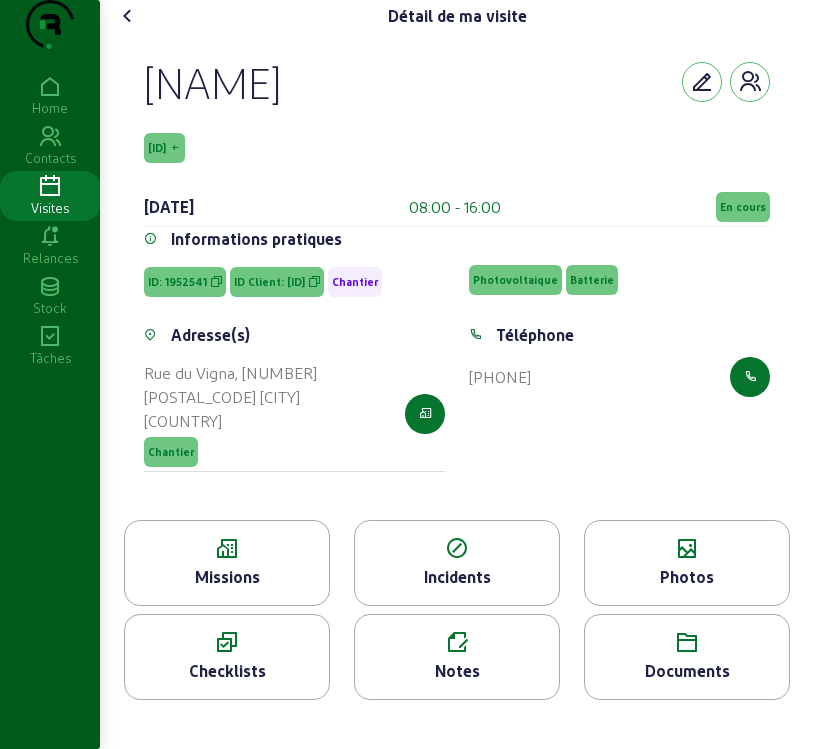 click on "Détail de ma visite Hajar Mohamad [ID] [DATE] 08:00 - 16:00 En cours Informations pratiques ID: [ID] ID Client: [ID] Chantier Photovoltaique Batterie Adresse(s) Rue du Vigna, 70 5300 ANDENNE Belgique Chantier Téléphone +32 491 63 66 97 Missions Incidents Photos Checklists Notes Documents" 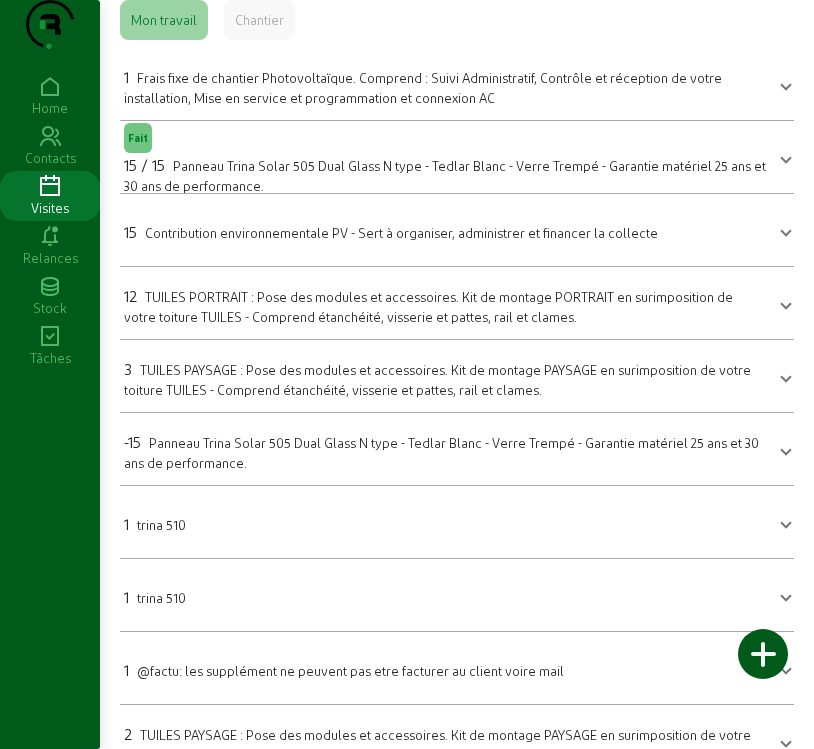 scroll, scrollTop: 238, scrollLeft: 0, axis: vertical 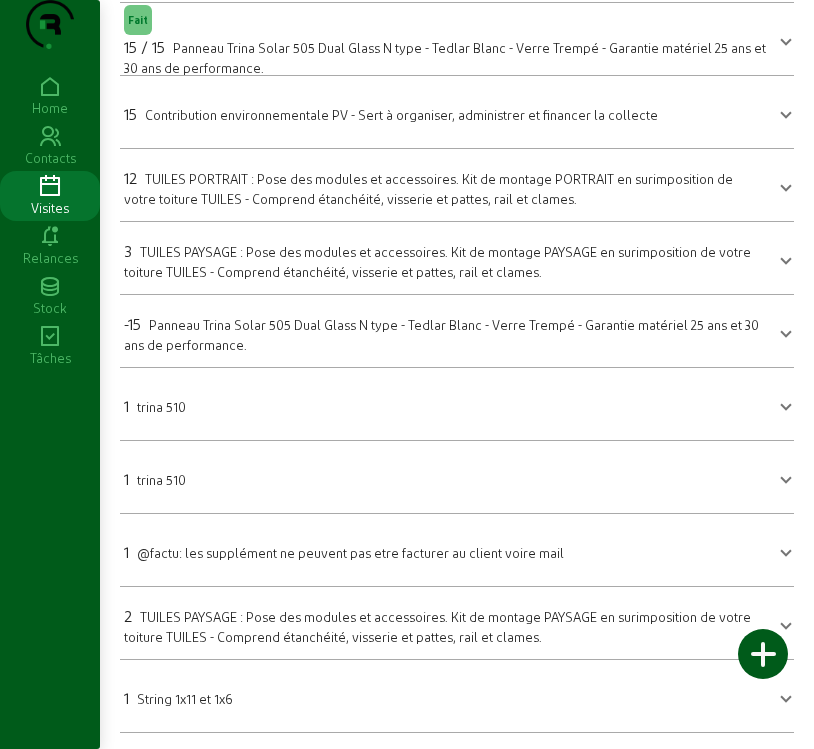 click on "TUILES PAYSAGE : Pose des modules et accessoires. Kit de montage PAYSAGE en surimposition de votre toiture TUILES - Comprend étanchéité, visserie et pattes, rail et clames." at bounding box center (437, 626) 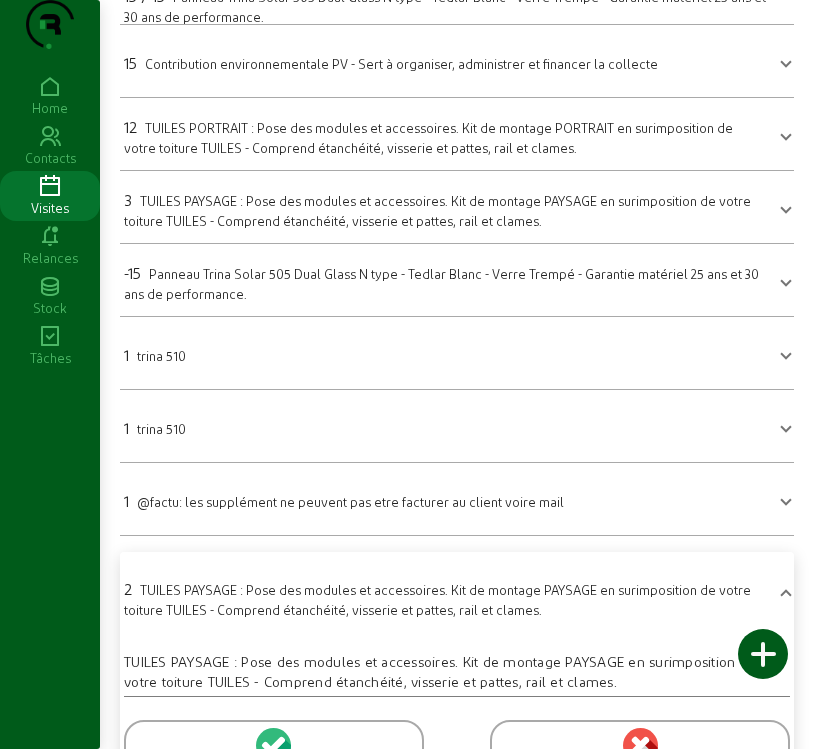 scroll, scrollTop: 492, scrollLeft: 0, axis: vertical 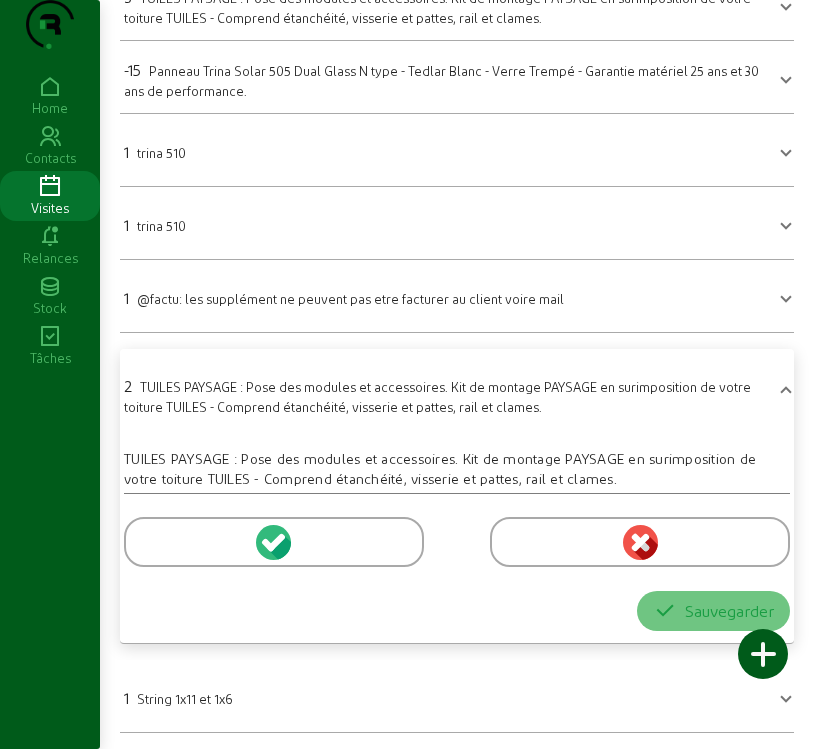 click on "TUILES PAYSAGE : Pose des modules et accessoires. Kit de montage PAYSAGE en surimposition de votre toiture TUILES - Comprend étanchéité, visserie et pattes, rail et clames. Quantité 2 Matériel utilisé Crochet inox tuile double réglage Pièce Clame de fin quickfix noire Schletter 30-40mm Pièce Rail Schletter noir 6m Pièce VIS SPEED TETE DISQUE TX 6X80 Pièce Accessoires fixation montage Pièce Clame intermédiaire quickfix noire Schletter 30-40mm Pièce Sauvegarder" at bounding box center [457, 532] 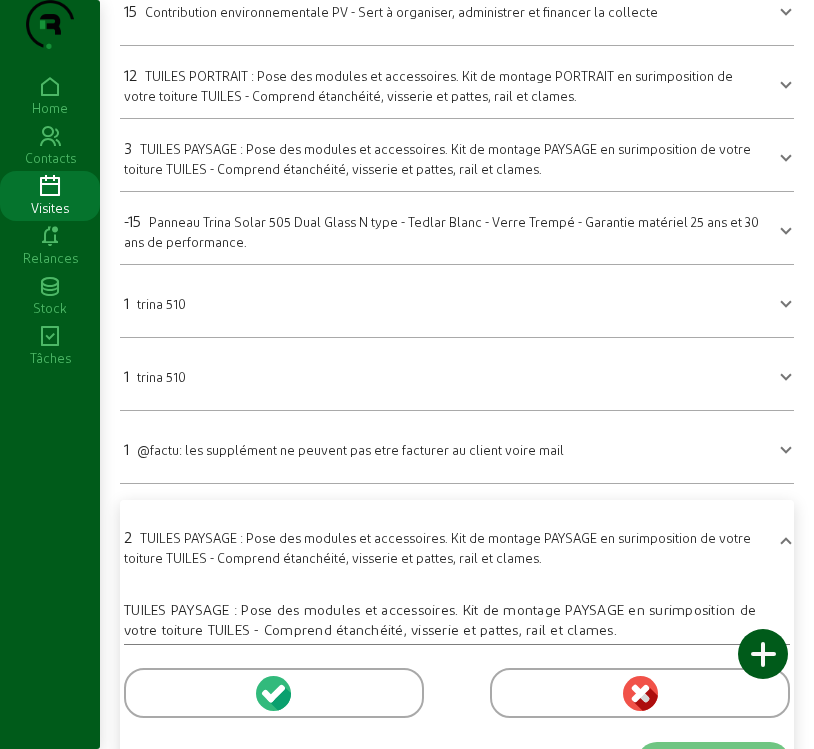 scroll, scrollTop: 0, scrollLeft: 0, axis: both 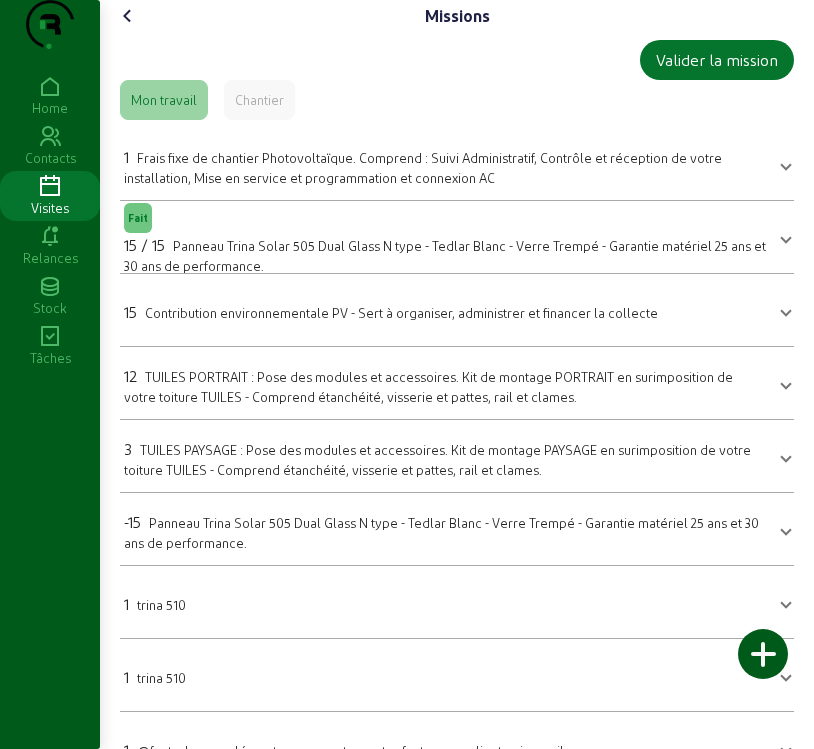 click on "TUILES PORTRAIT : Pose des modules et accessoires. Kit de montage PORTRAIT en surimposition de votre toiture TUILES - Comprend étanchéité, visserie et pattes, rail et clames." at bounding box center [428, 386] 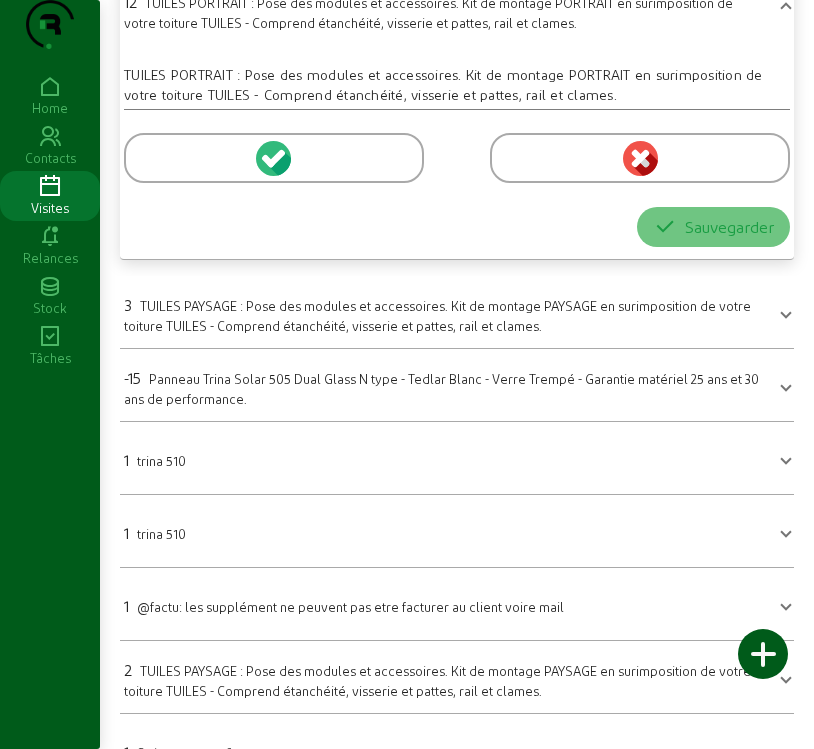 scroll, scrollTop: 400, scrollLeft: 0, axis: vertical 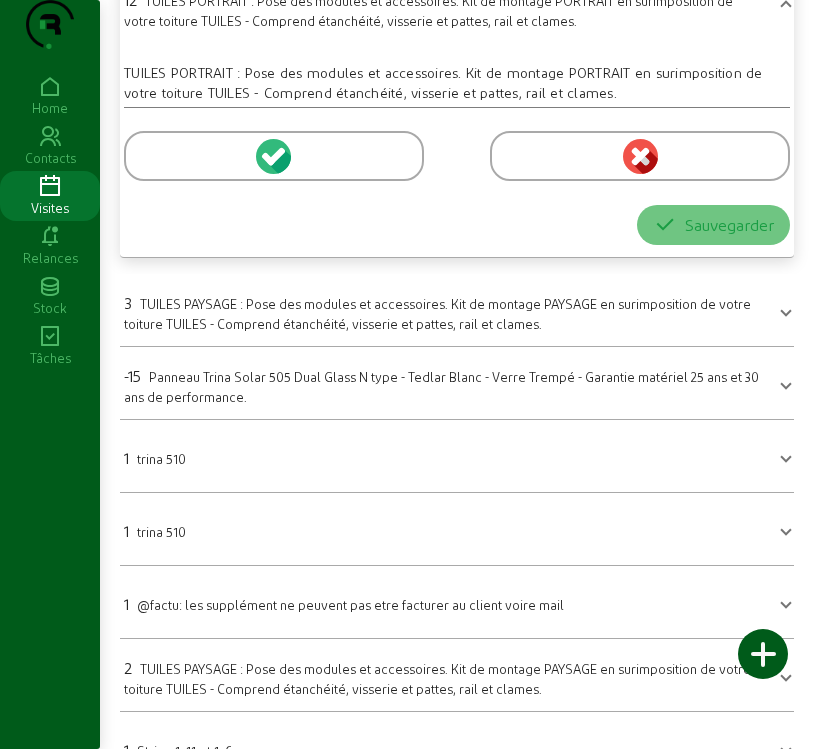 click on "TUILES PAYSAGE : Pose des modules et accessoires. Kit de montage PAYSAGE en surimposition de votre toiture TUILES - Comprend étanchéité, visserie et pattes, rail et clames." at bounding box center [437, 313] 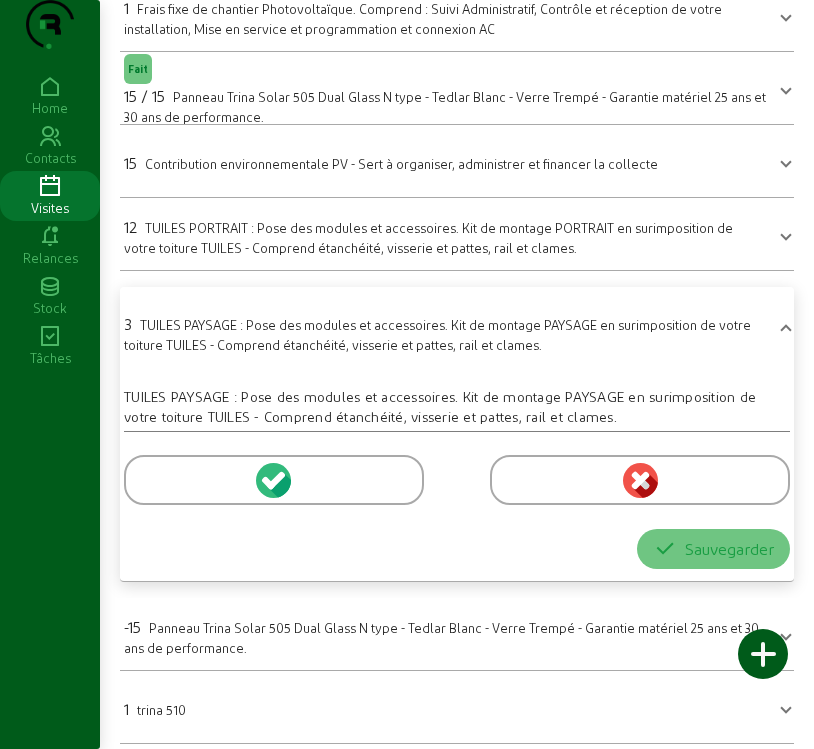 scroll, scrollTop: 0, scrollLeft: 0, axis: both 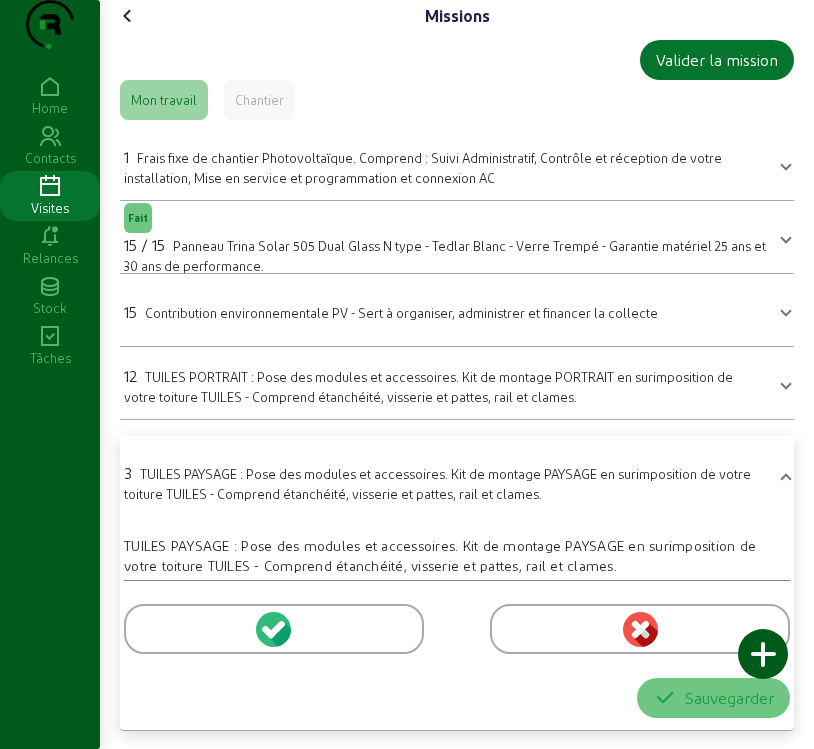 click 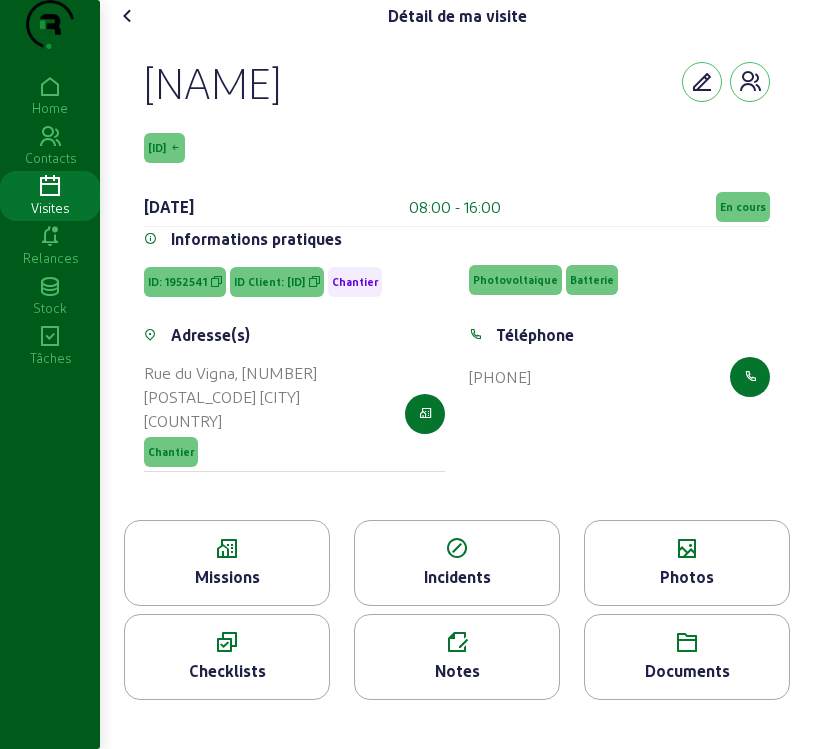 click on "Photos" 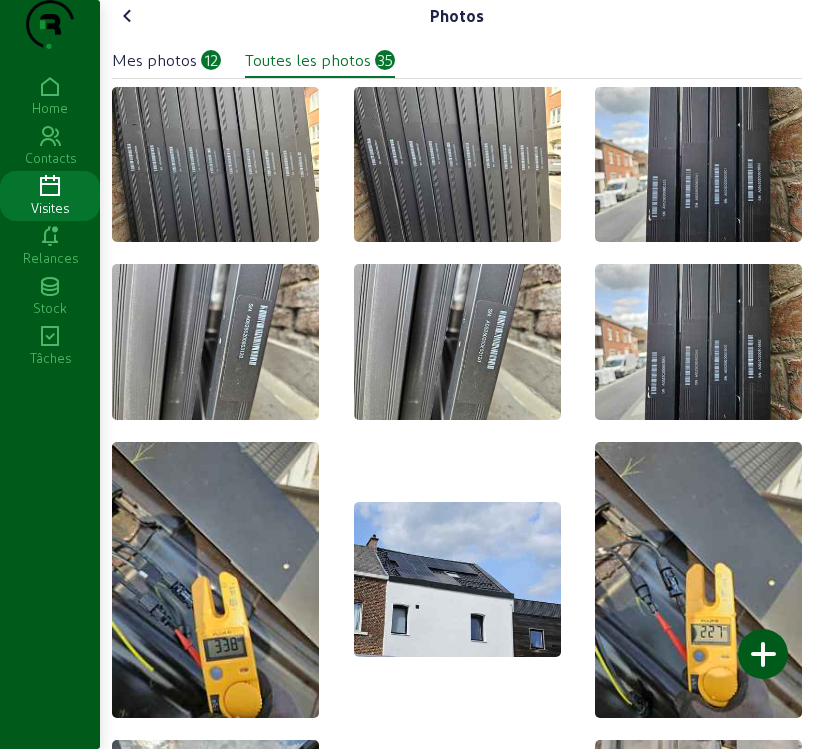 click 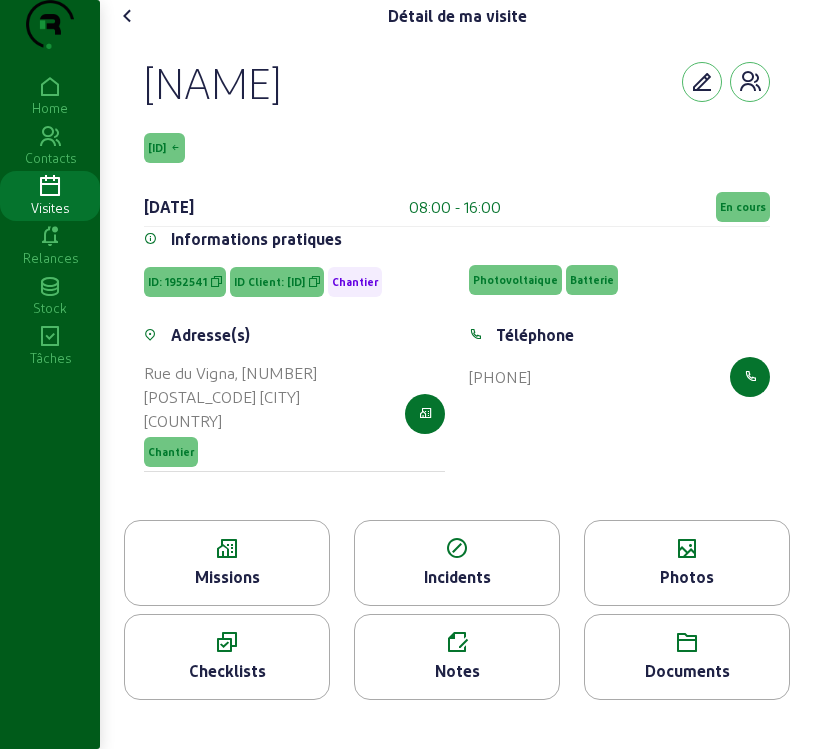 click on "Missions" 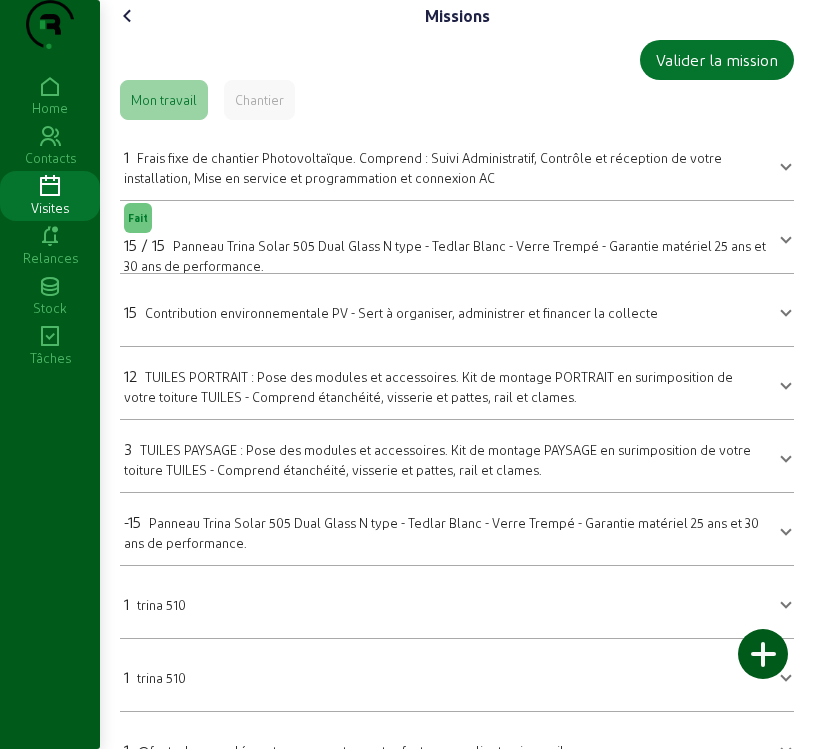 click on "TUILES PORTRAIT : Pose des modules et accessoires. Kit de montage PORTRAIT en surimposition de votre toiture TUILES - Comprend étanchéité, visserie et pattes, rail et clames." at bounding box center (428, 386) 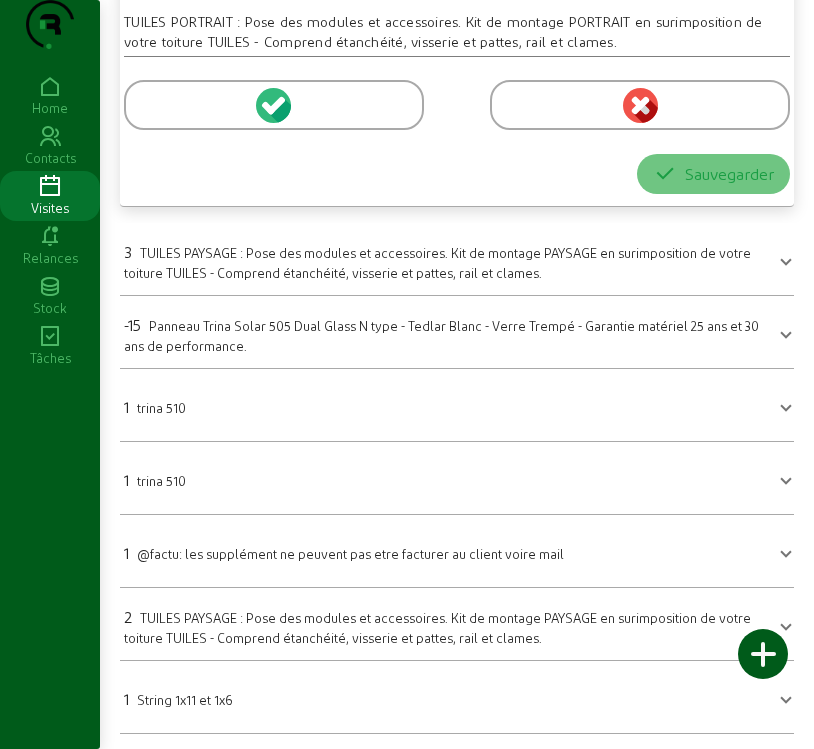 scroll, scrollTop: 492, scrollLeft: 0, axis: vertical 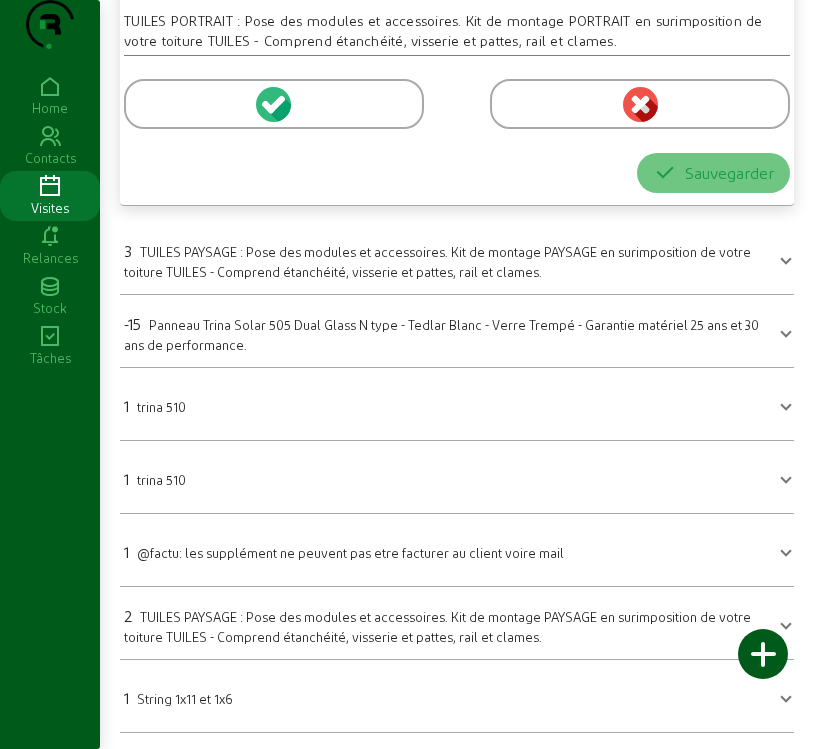 click 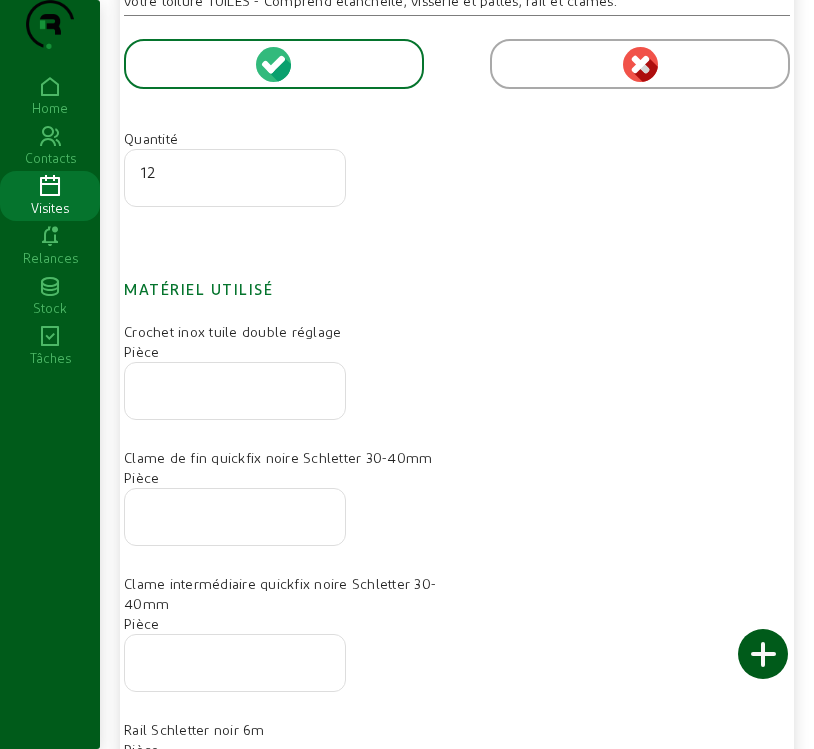 click 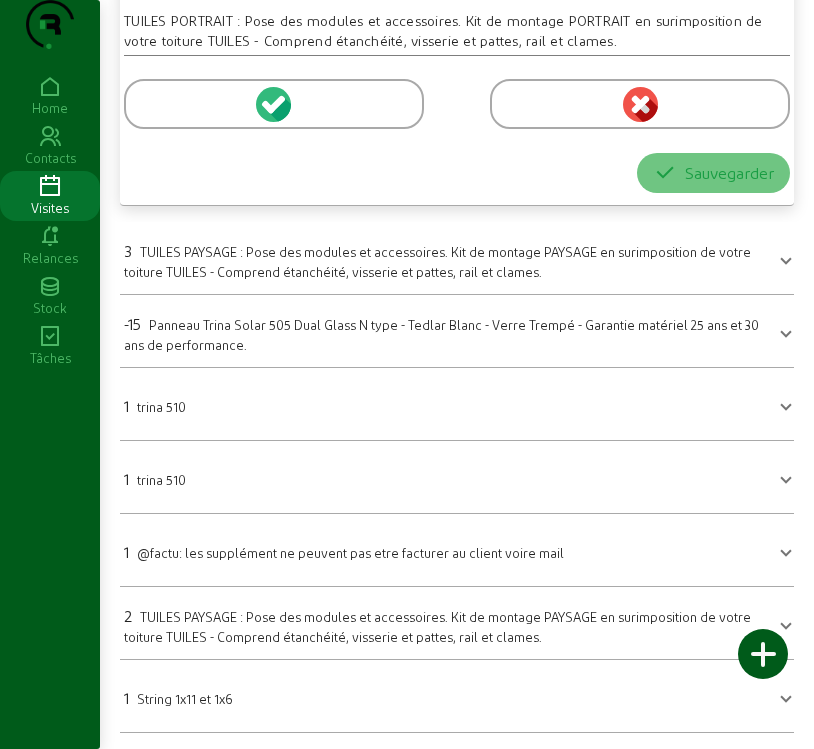 click 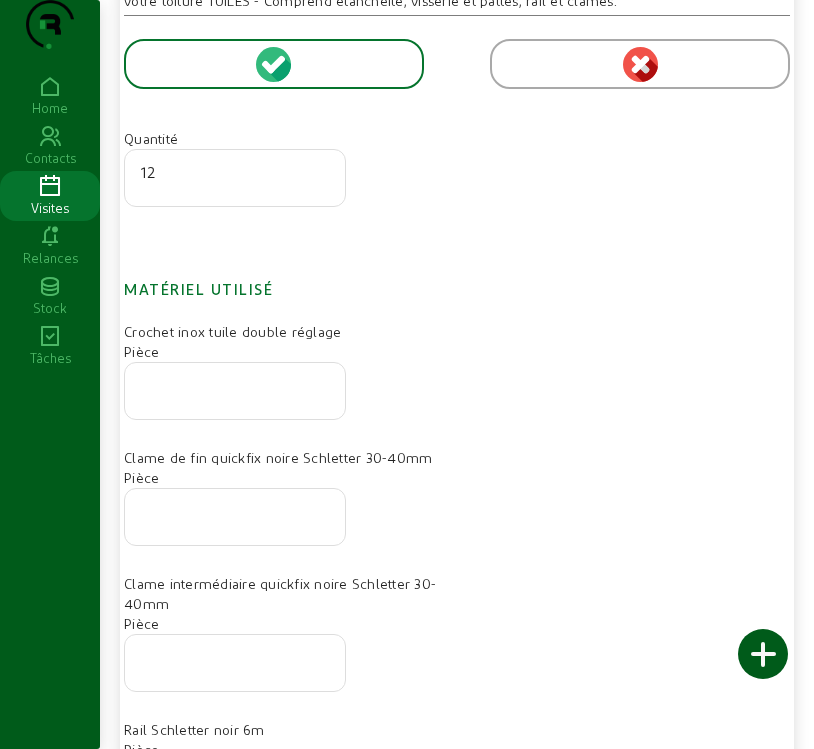 click at bounding box center (235, 391) 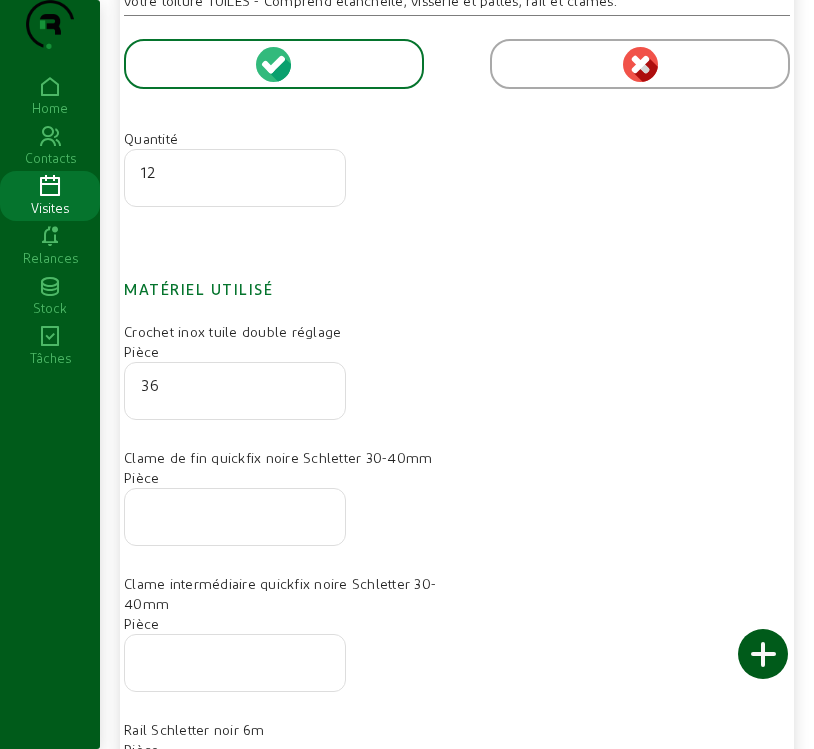 type on "36" 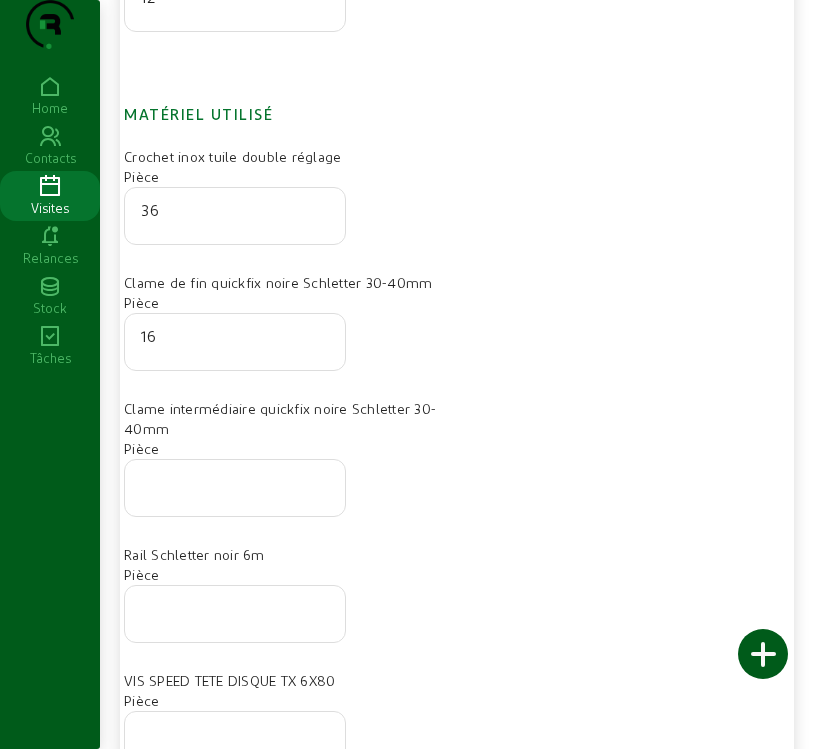 scroll, scrollTop: 692, scrollLeft: 0, axis: vertical 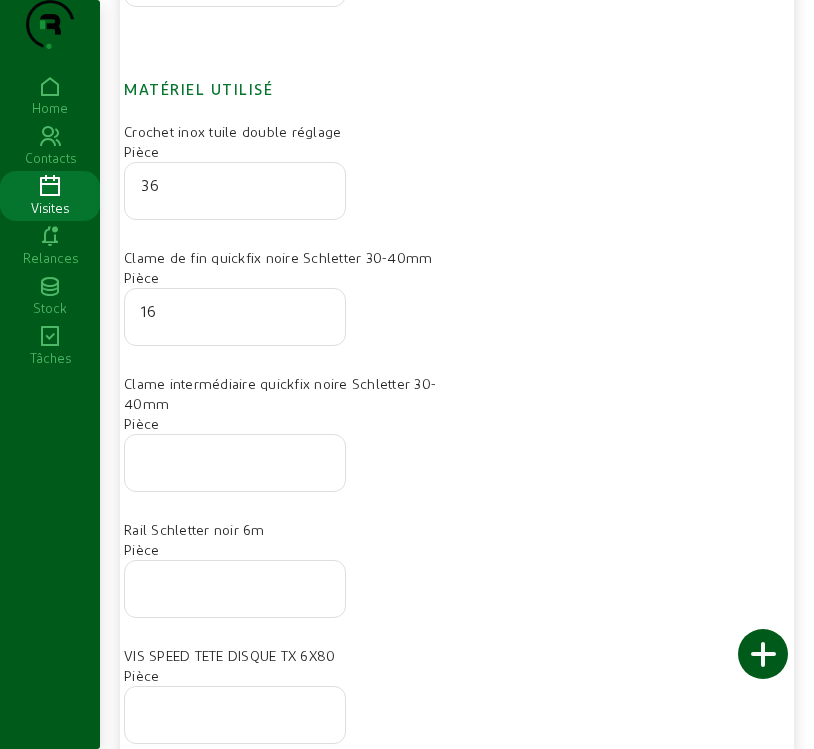 type on "16" 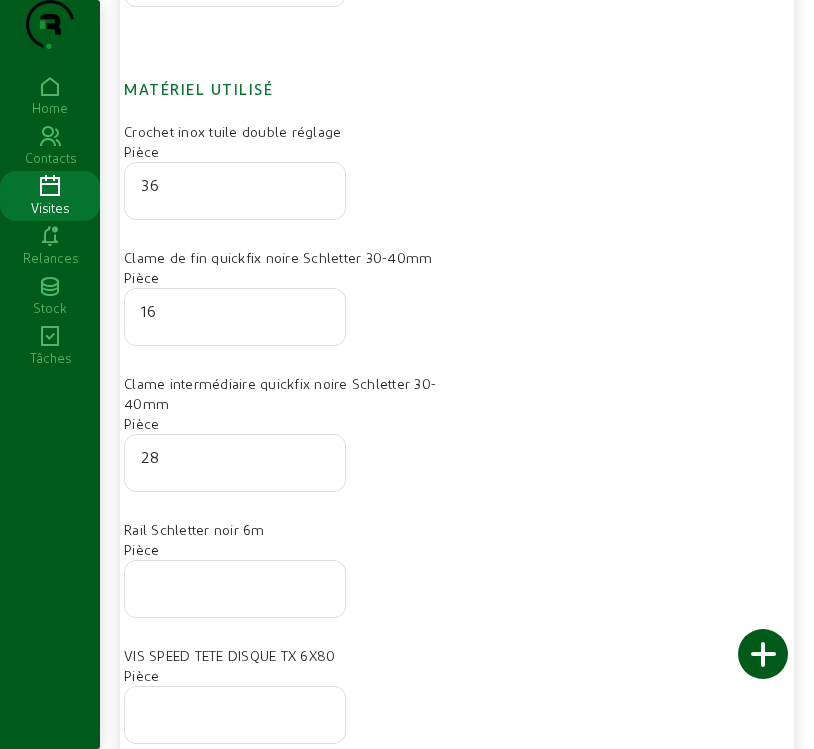 type on "28" 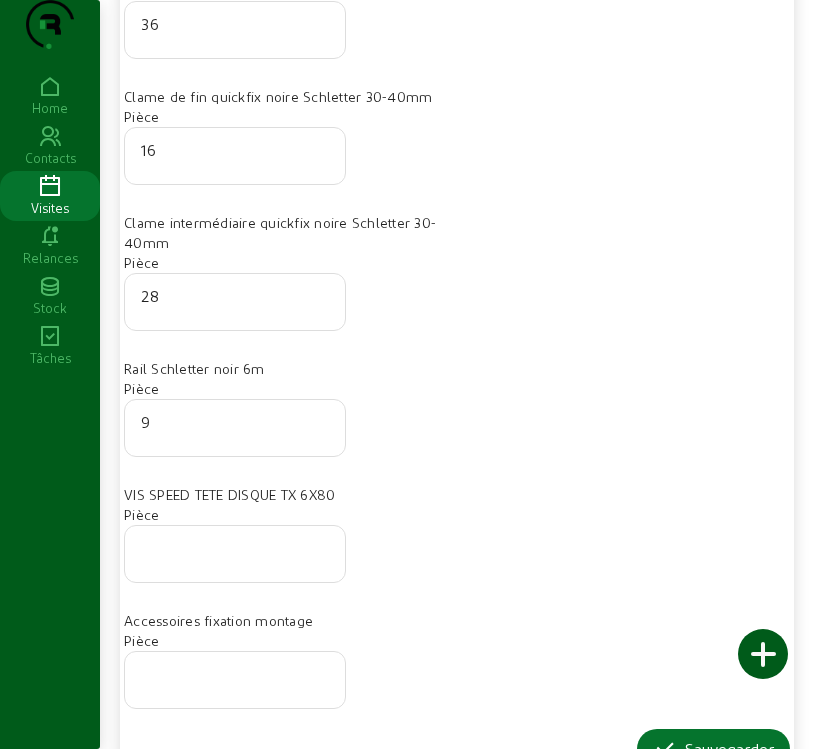 scroll, scrollTop: 892, scrollLeft: 0, axis: vertical 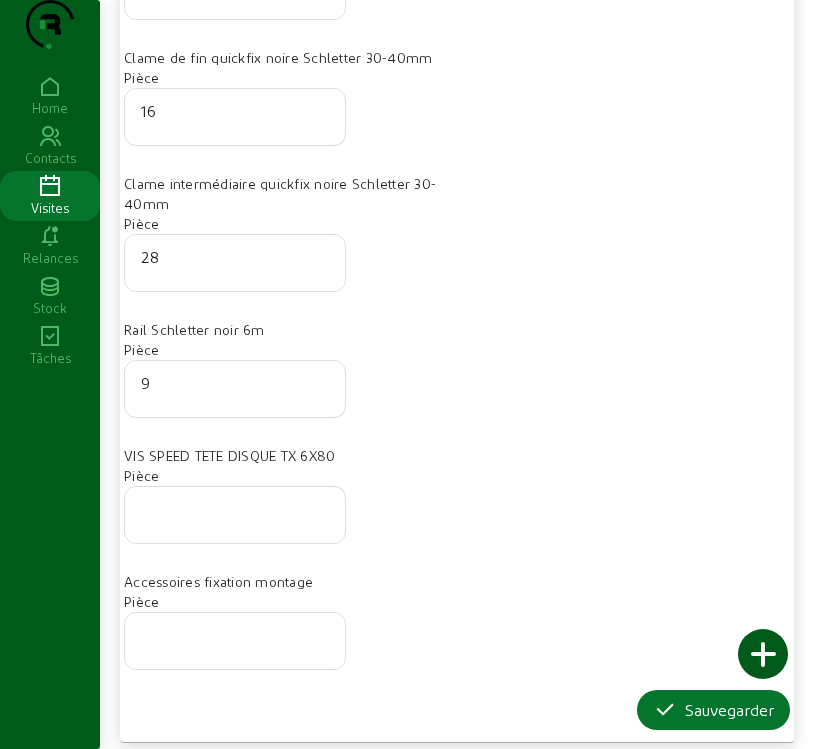 type on "9" 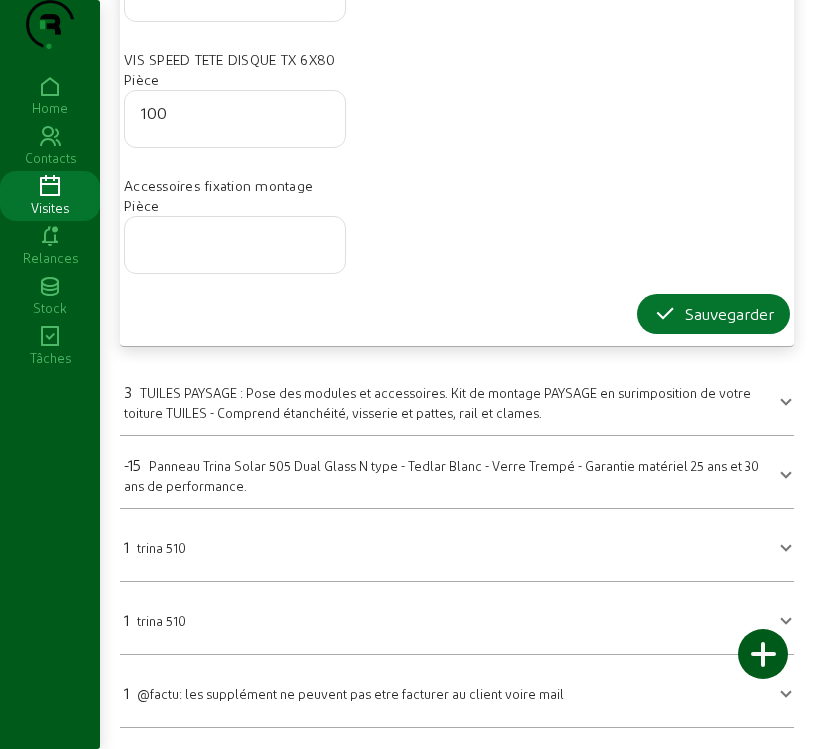 scroll, scrollTop: 1292, scrollLeft: 0, axis: vertical 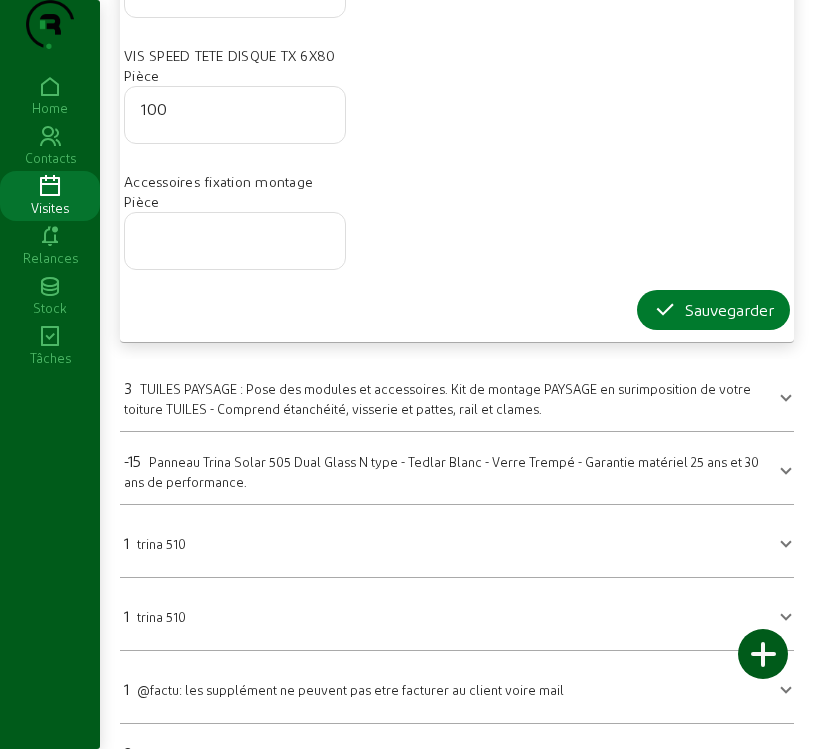 type on "100" 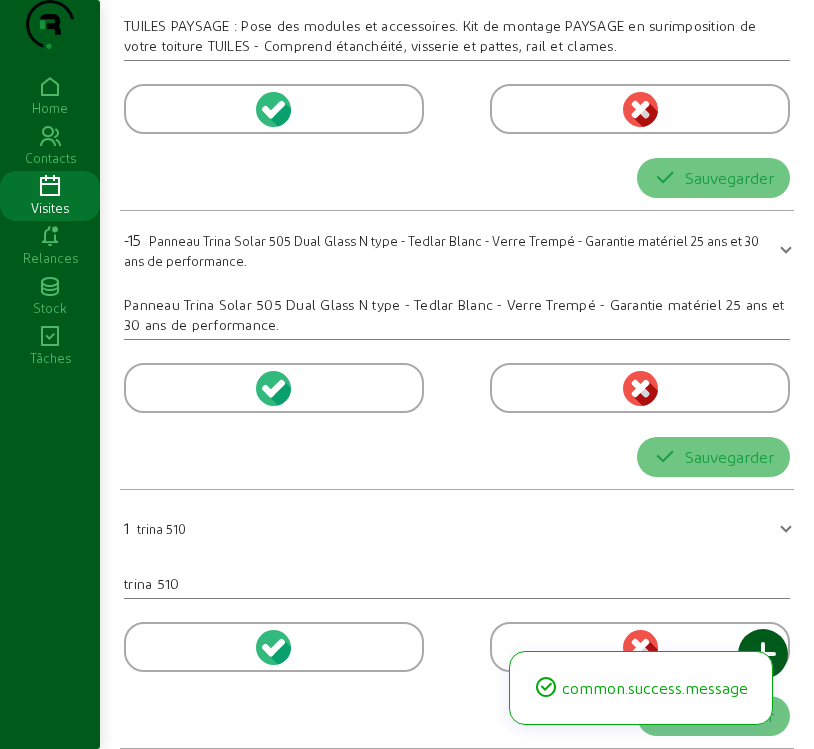 scroll, scrollTop: 238, scrollLeft: 0, axis: vertical 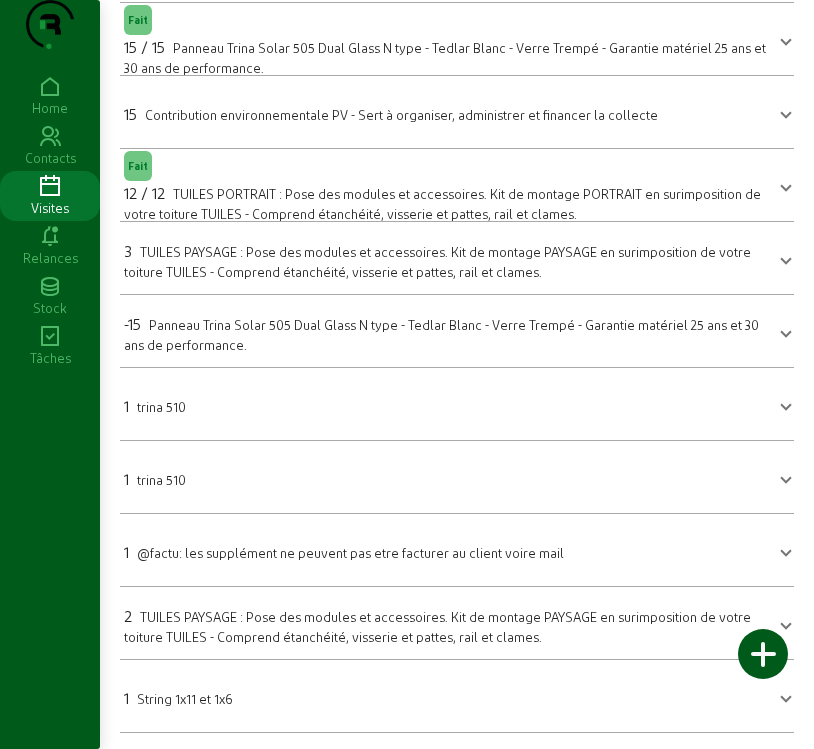 click on "3 TUILES PAYSAGE : Pose des modules et accessoires. Kit de montage PAYSAGE en surimposition de votre toiture TUILES - Comprend étanchéité, visserie et pattes, rail et clames." at bounding box center [445, 260] 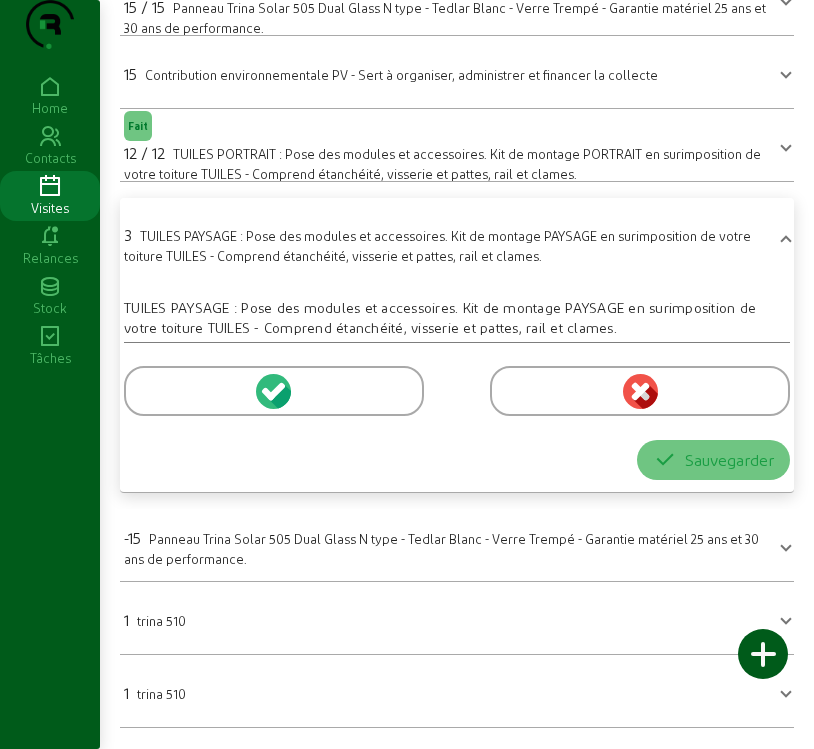 click 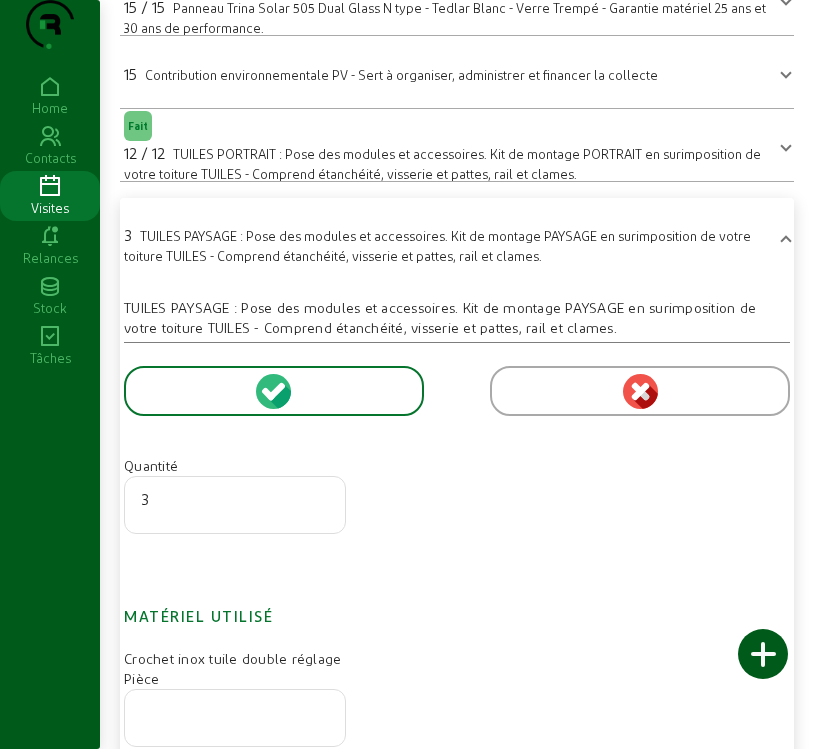 click 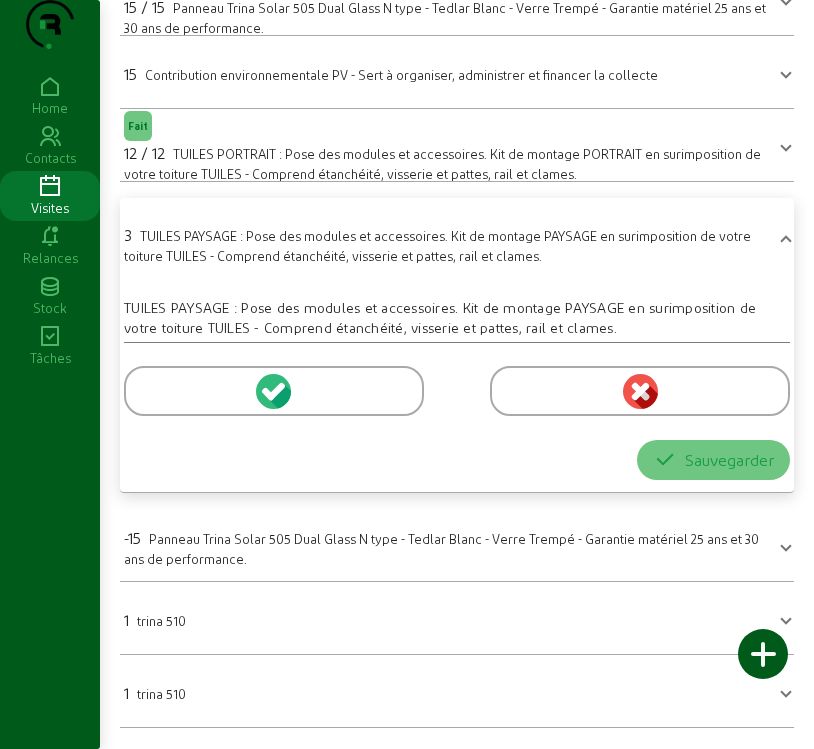 click 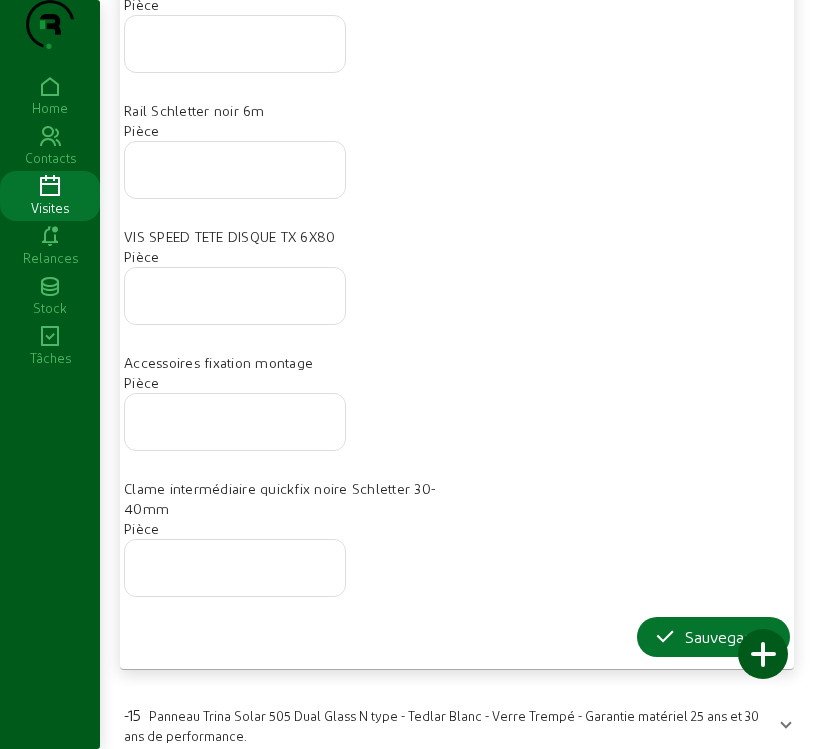 scroll, scrollTop: 1438, scrollLeft: 0, axis: vertical 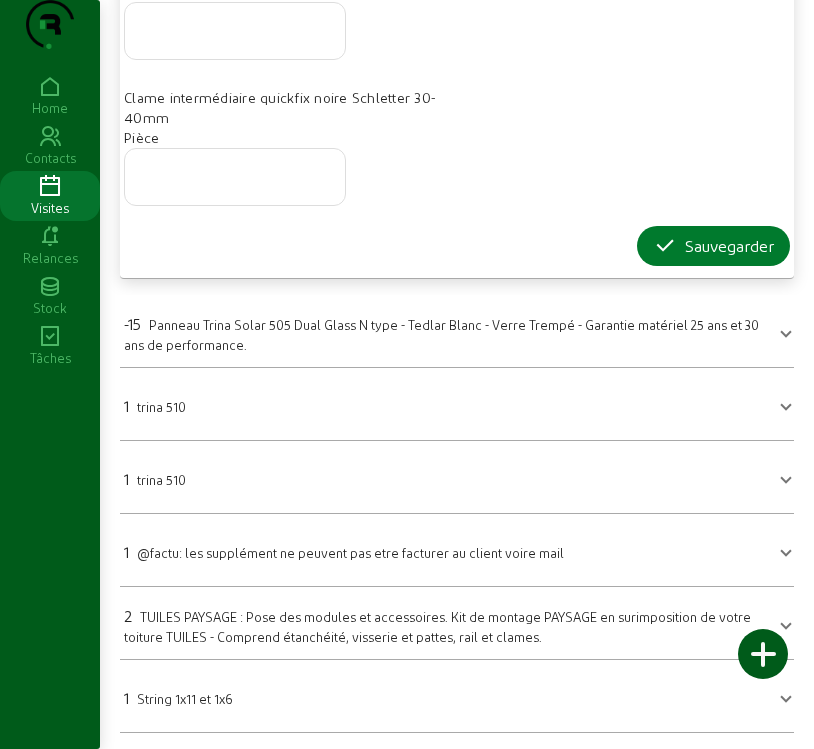 click on "Sauvegarder" at bounding box center (713, 246) 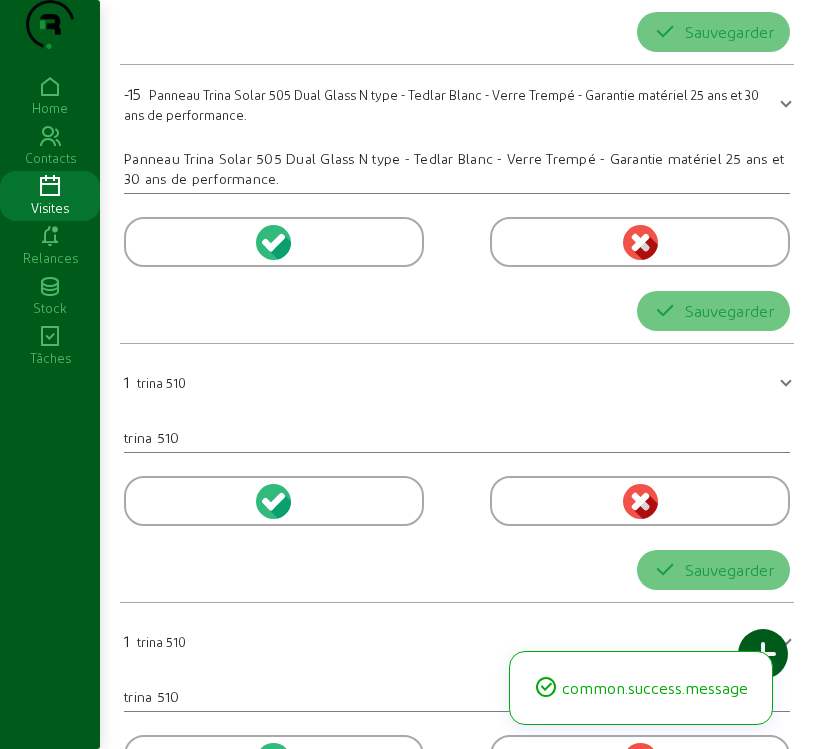 scroll, scrollTop: 238, scrollLeft: 0, axis: vertical 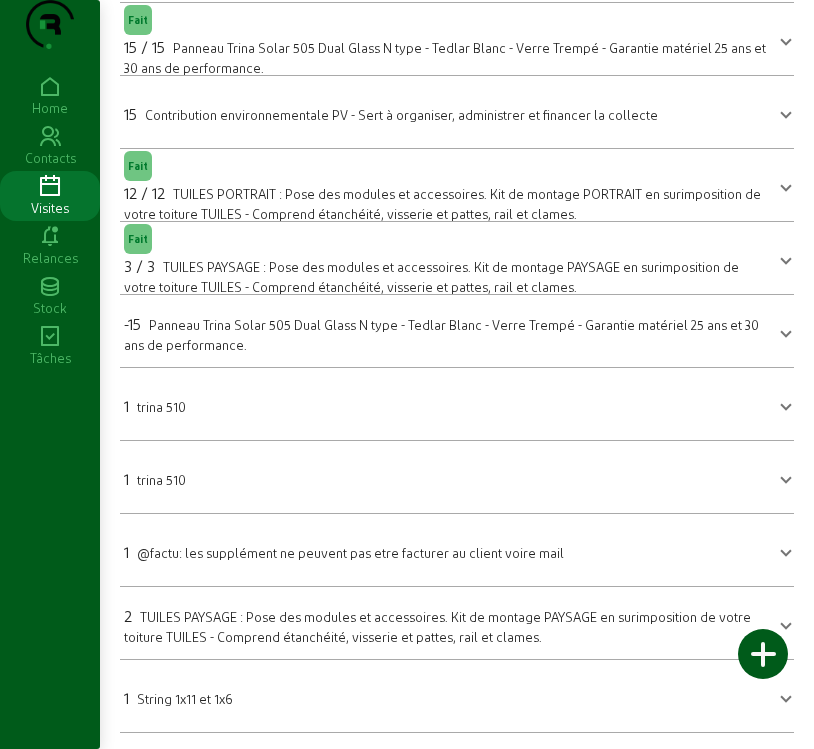 click on "2 TUILES PAYSAGE : Pose des modules et accessoires. Kit de montage PAYSAGE en surimposition de votre toiture TUILES - Comprend étanchéité, visserie et pattes, rail et clames." at bounding box center [445, 625] 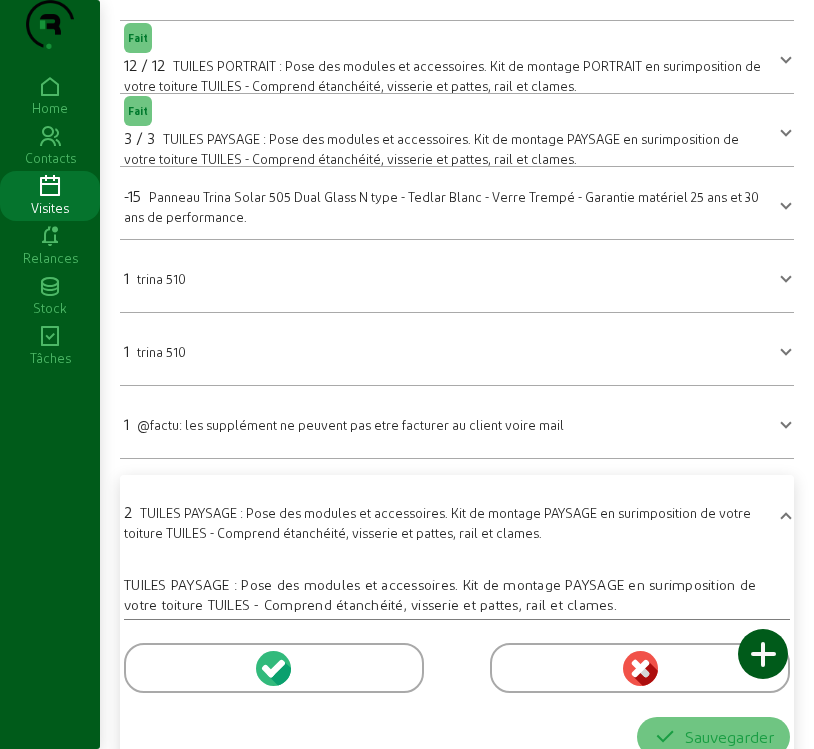 scroll, scrollTop: 492, scrollLeft: 0, axis: vertical 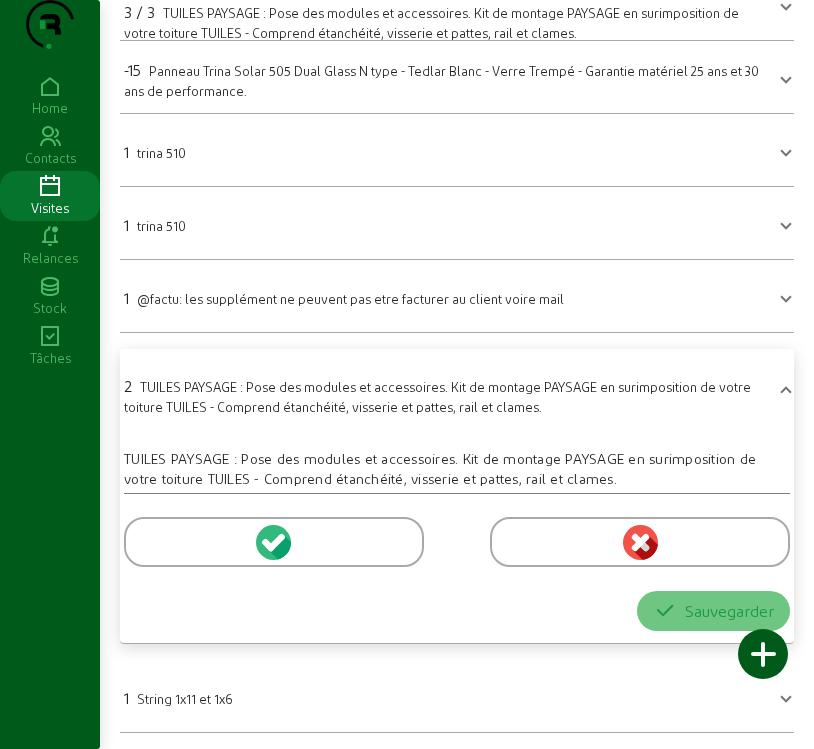 click 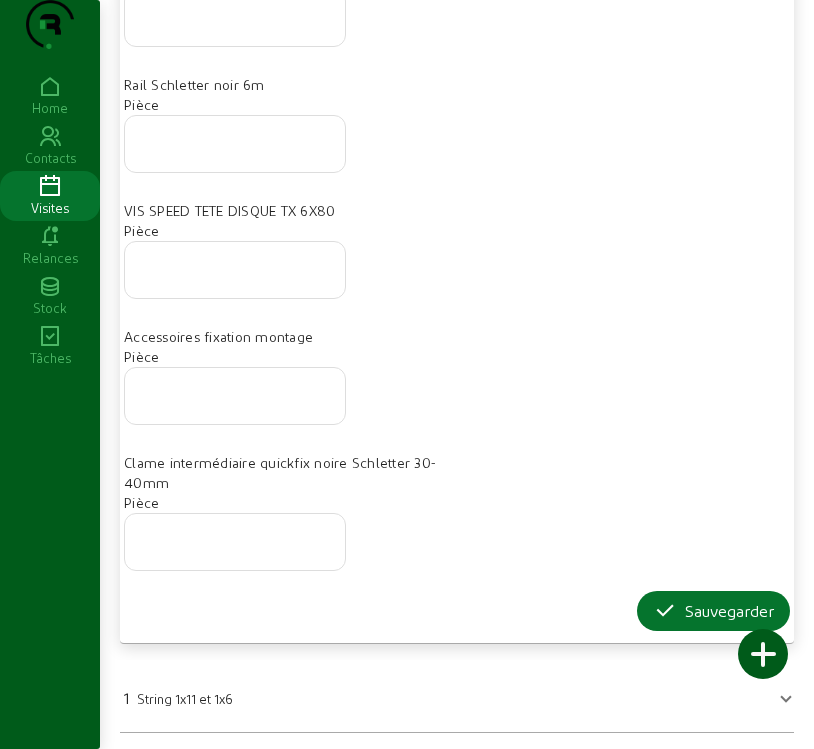 scroll, scrollTop: 1469, scrollLeft: 0, axis: vertical 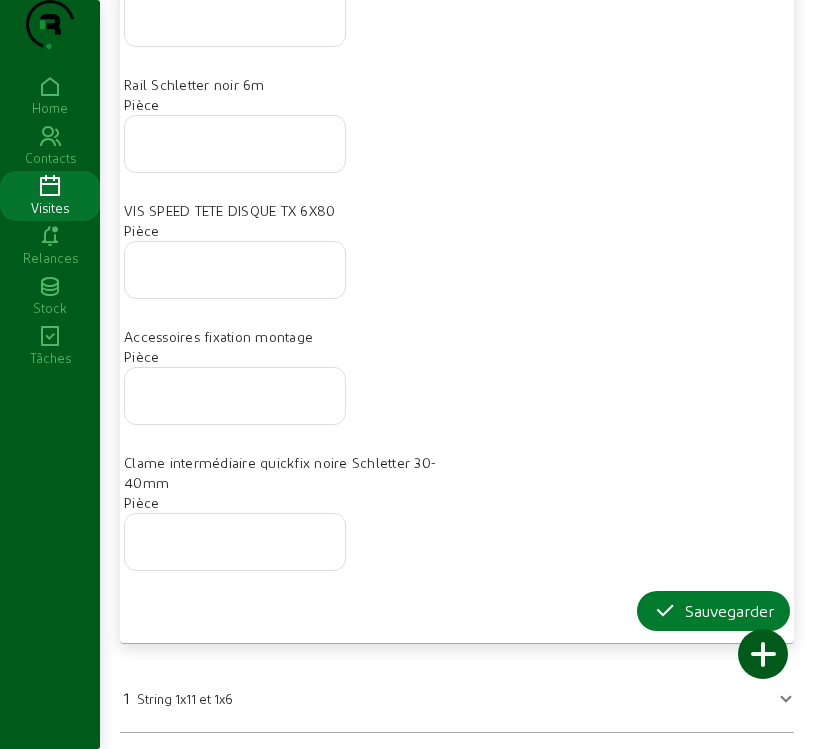 click on "Sauvegarder" at bounding box center [713, 611] 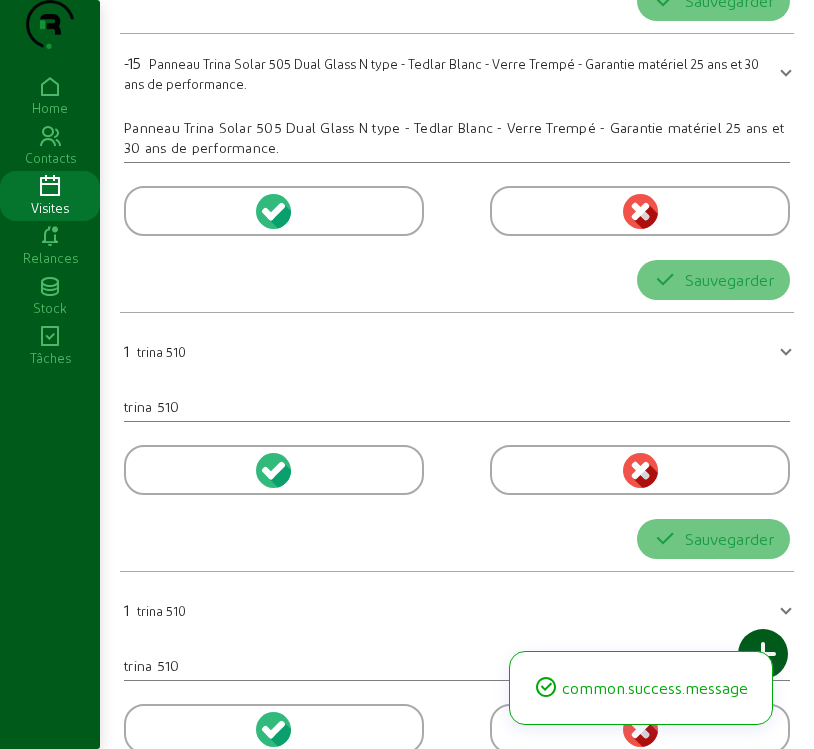scroll, scrollTop: 238, scrollLeft: 0, axis: vertical 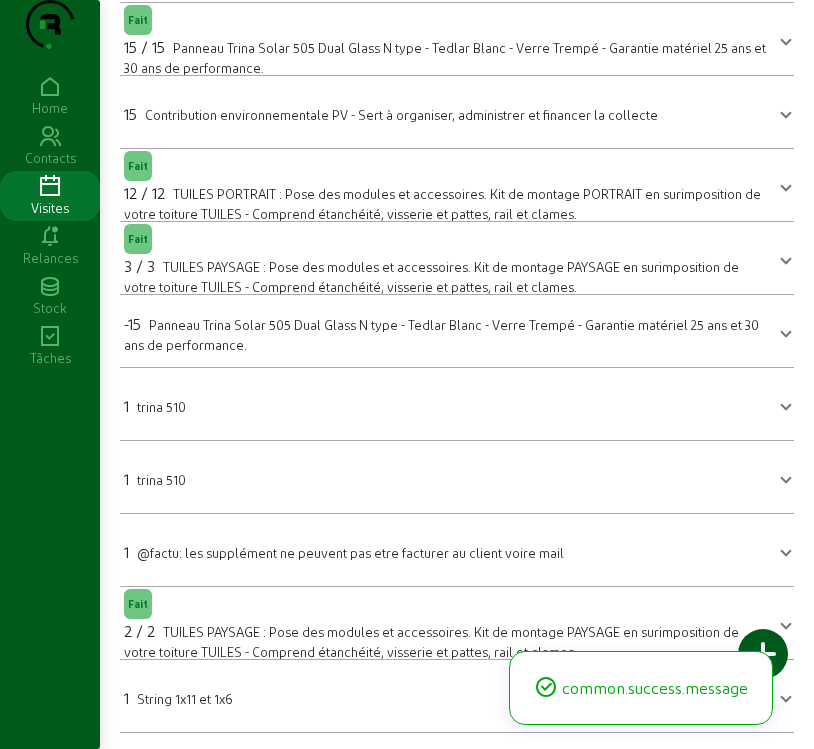 click on "1 String 1x11 et 1x6" at bounding box center [178, 698] 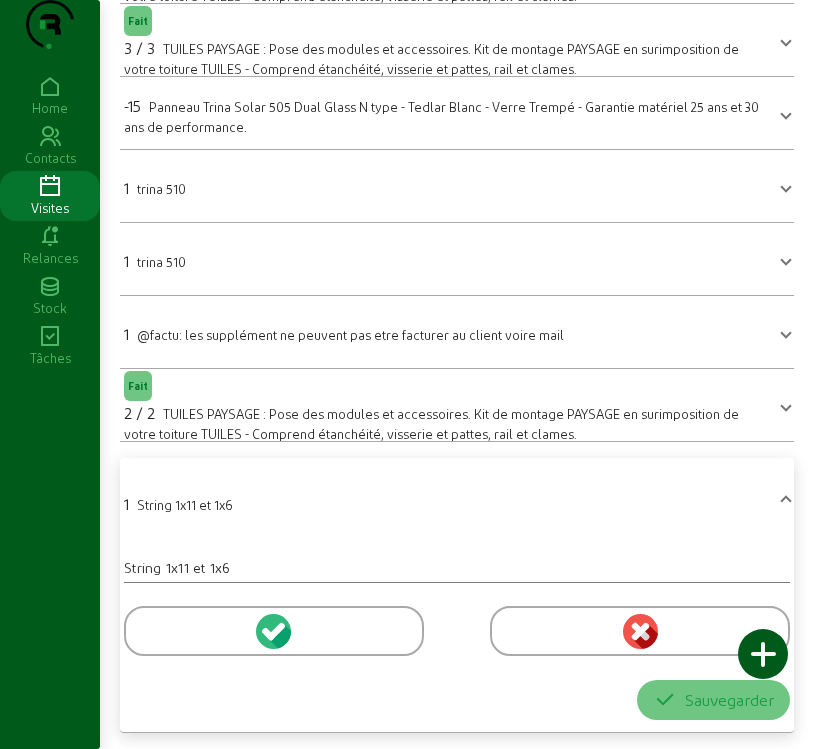 scroll, scrollTop: 456, scrollLeft: 0, axis: vertical 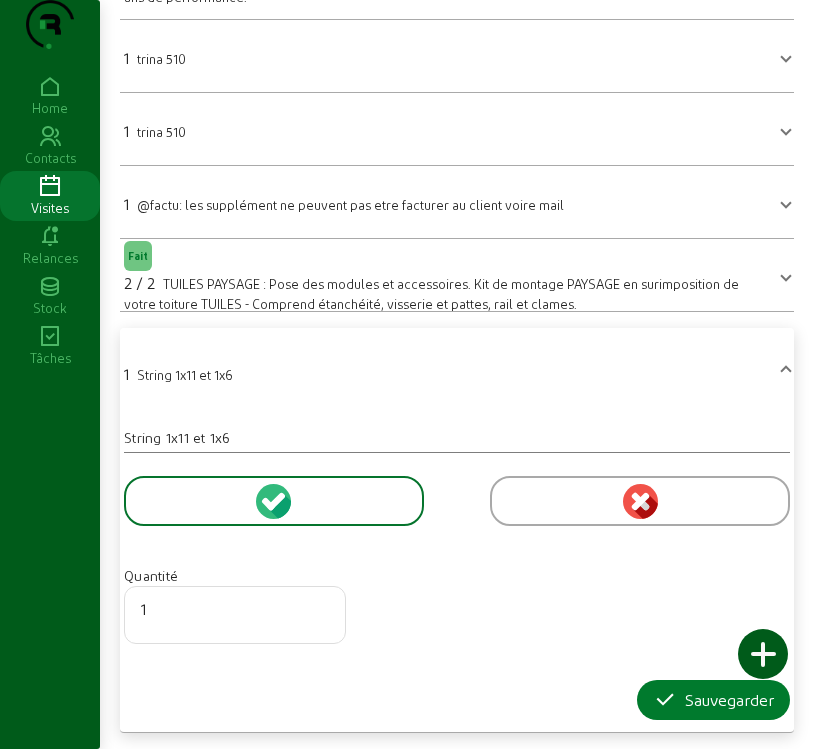 click on "Sauvegarder" at bounding box center (713, 700) 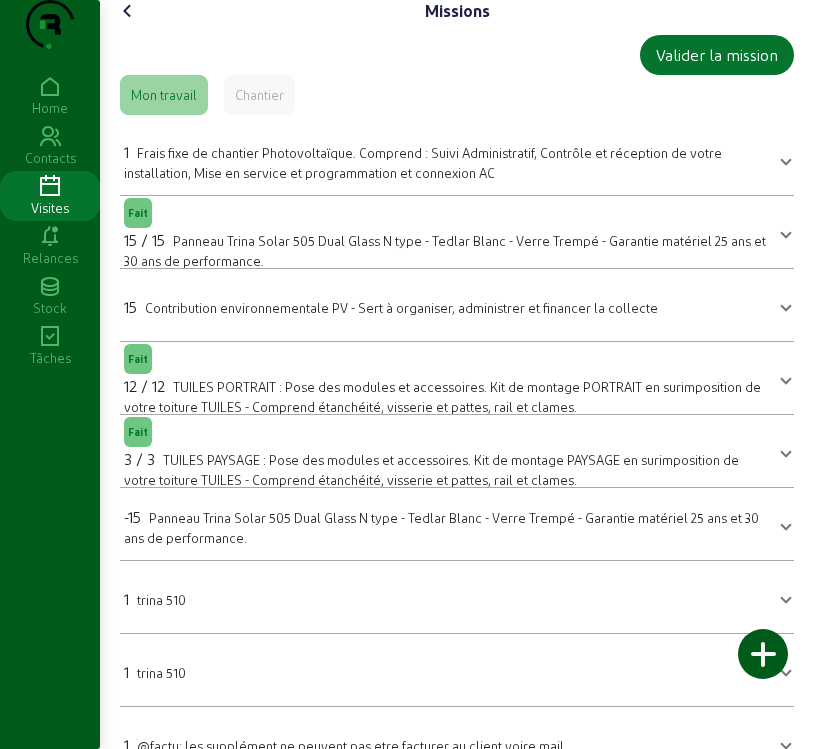 scroll, scrollTop: 0, scrollLeft: 0, axis: both 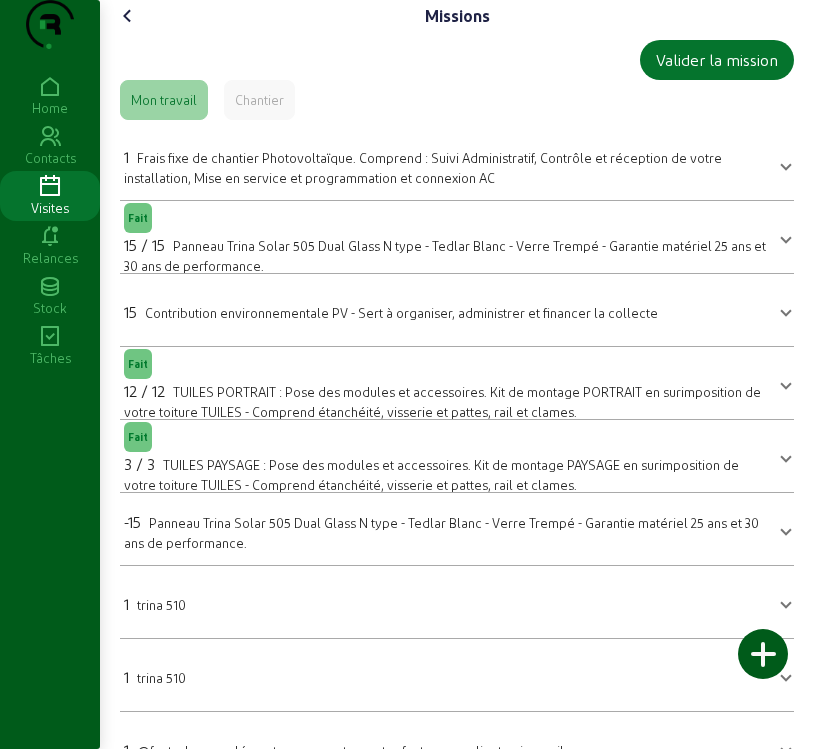 click 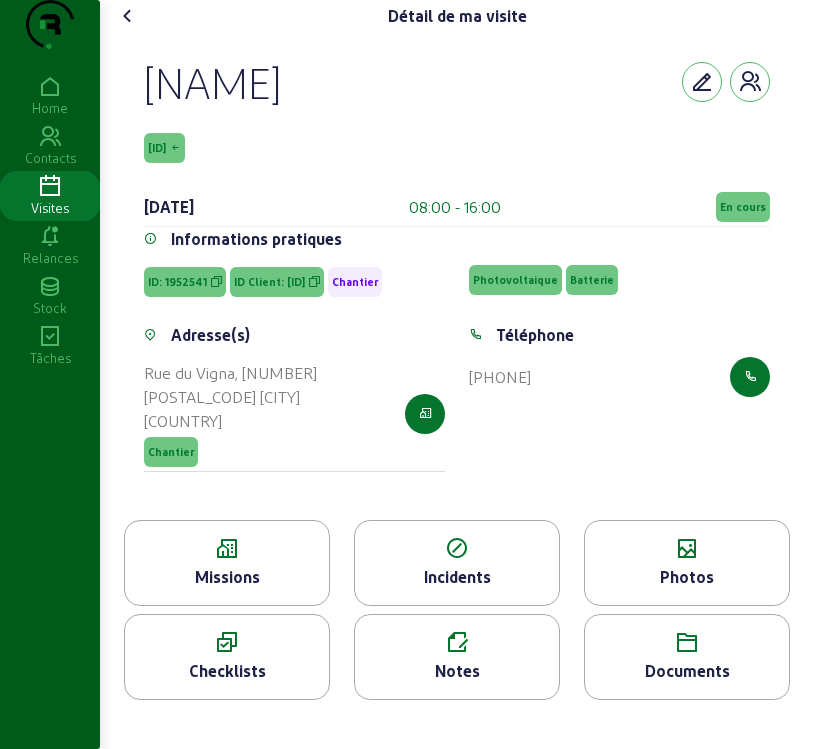 click on "Missions" 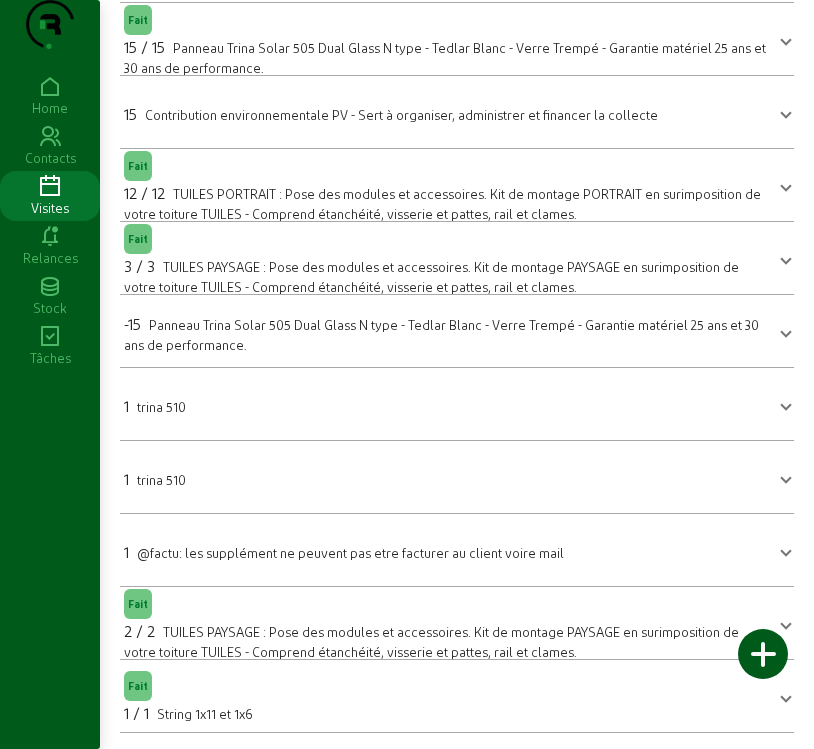 scroll, scrollTop: 238, scrollLeft: 0, axis: vertical 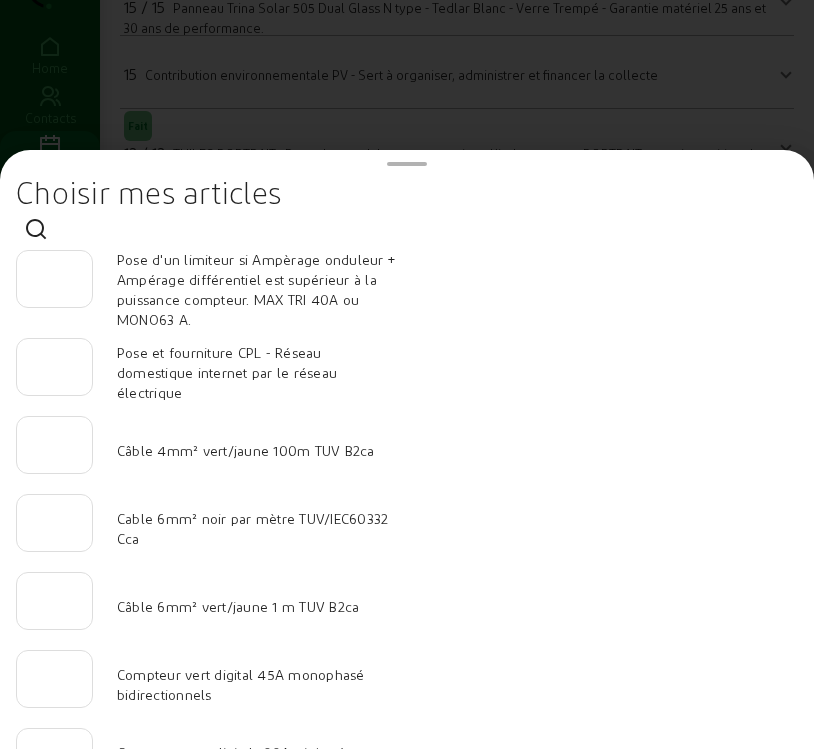 click 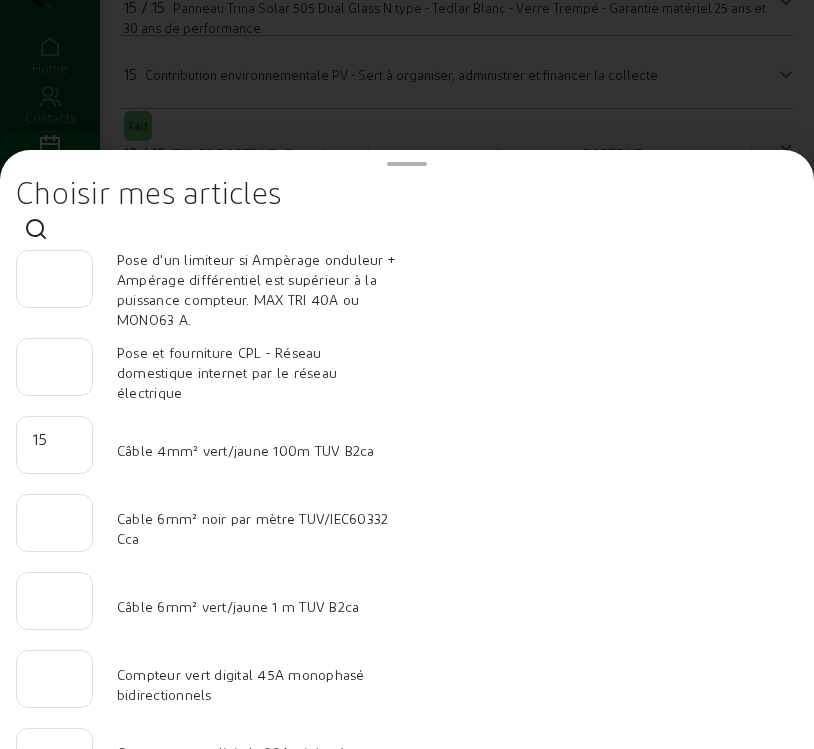 type on "15" 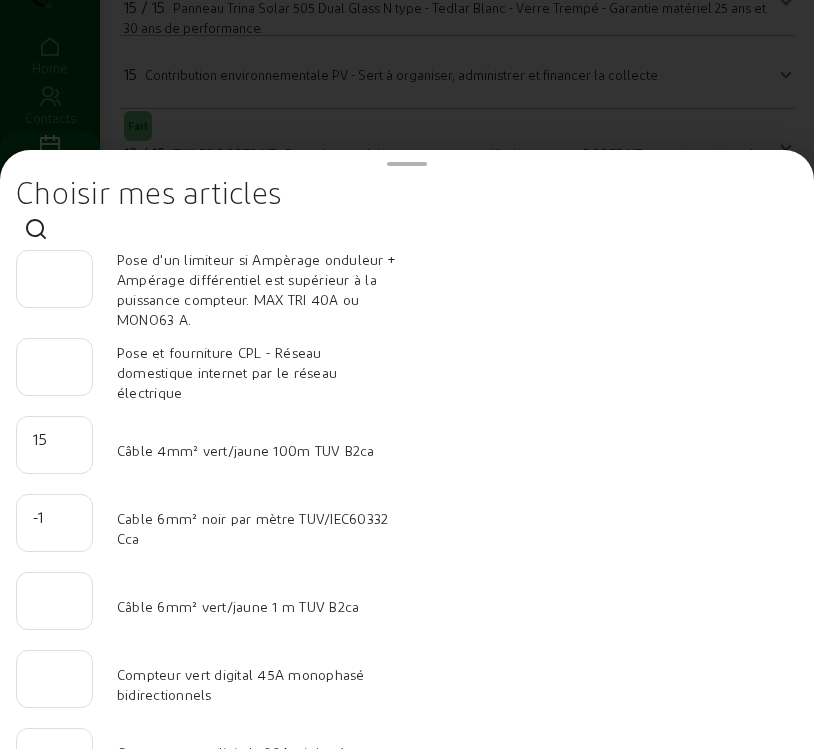 click on "-1" at bounding box center (54, 517) 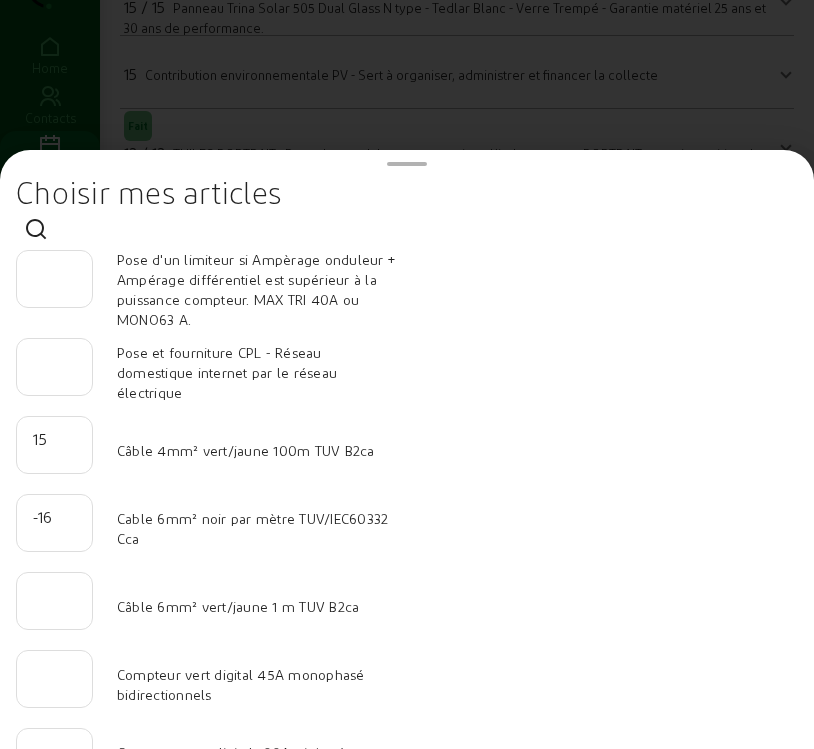 scroll, scrollTop: 0, scrollLeft: 0, axis: both 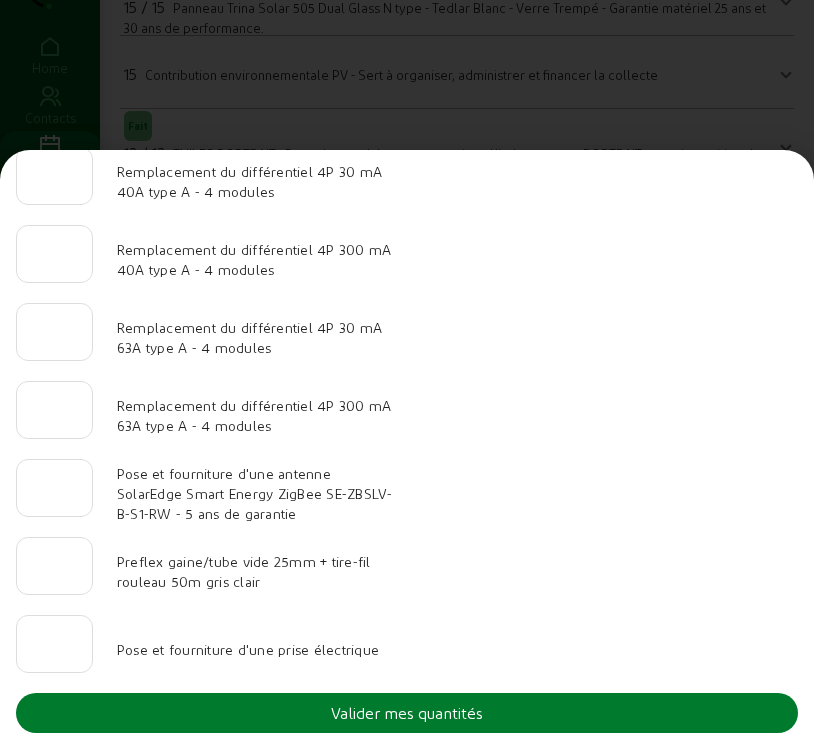 type on "60" 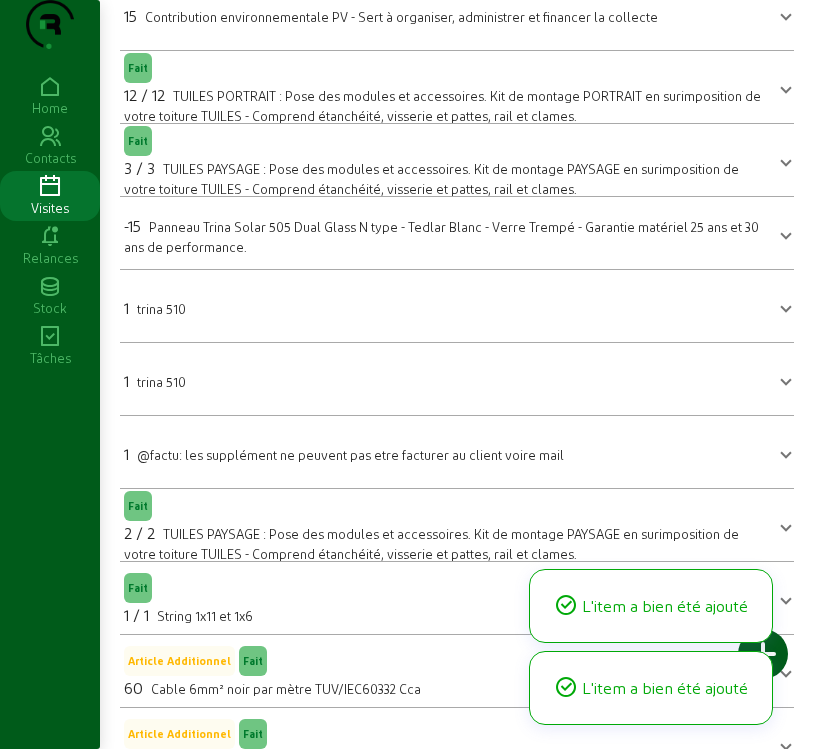 scroll, scrollTop: 384, scrollLeft: 0, axis: vertical 